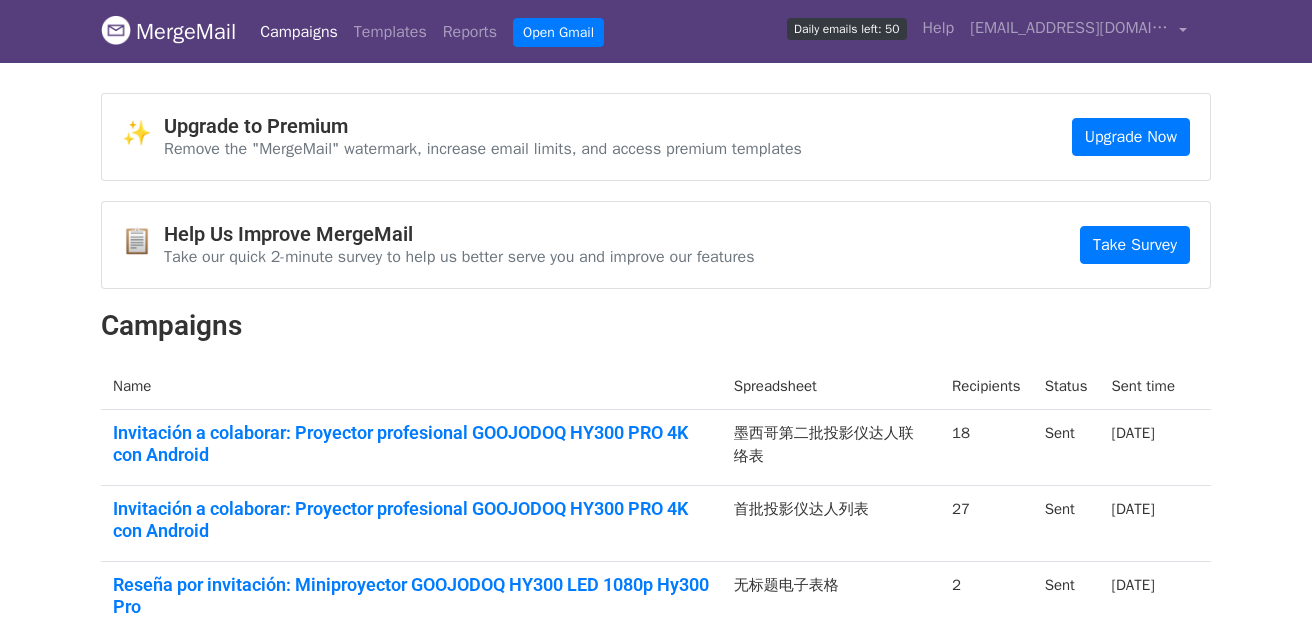 scroll, scrollTop: 0, scrollLeft: 0, axis: both 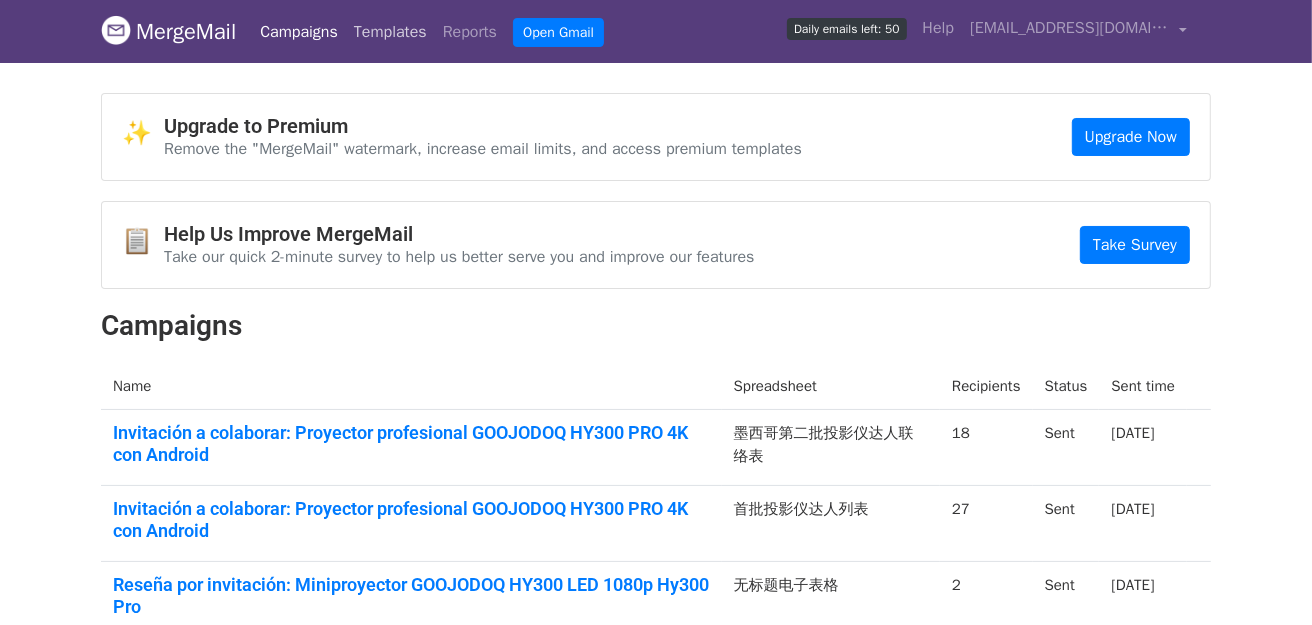 click on "Templates" at bounding box center [390, 32] 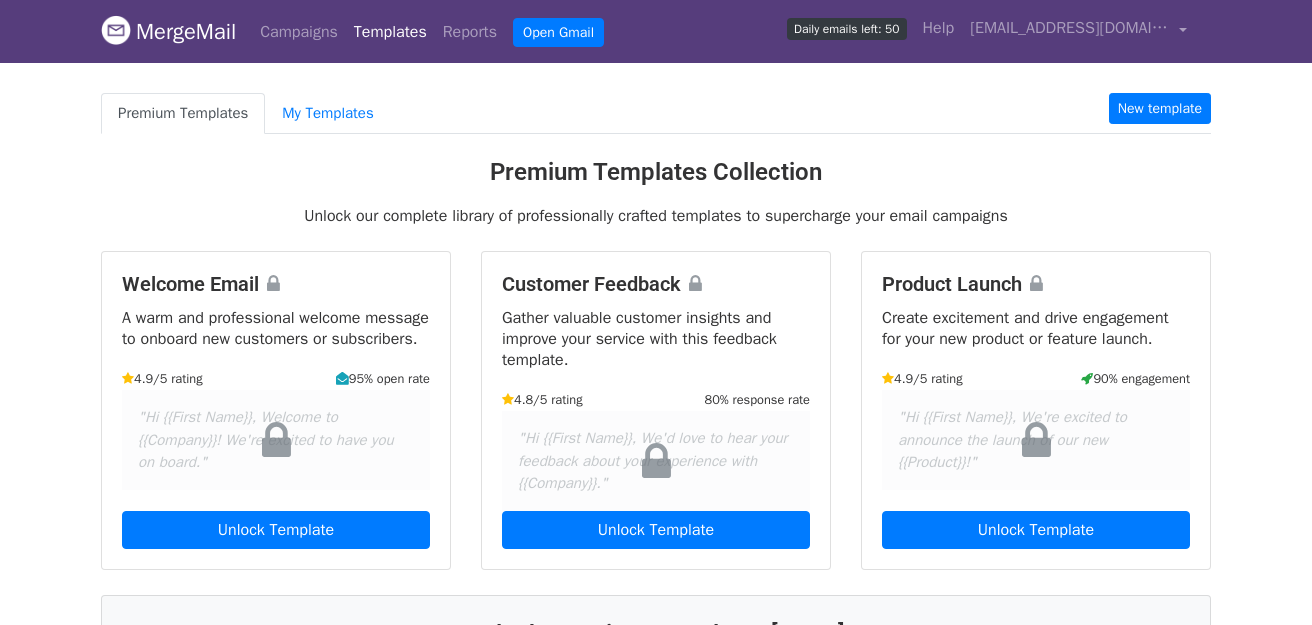 scroll, scrollTop: 0, scrollLeft: 0, axis: both 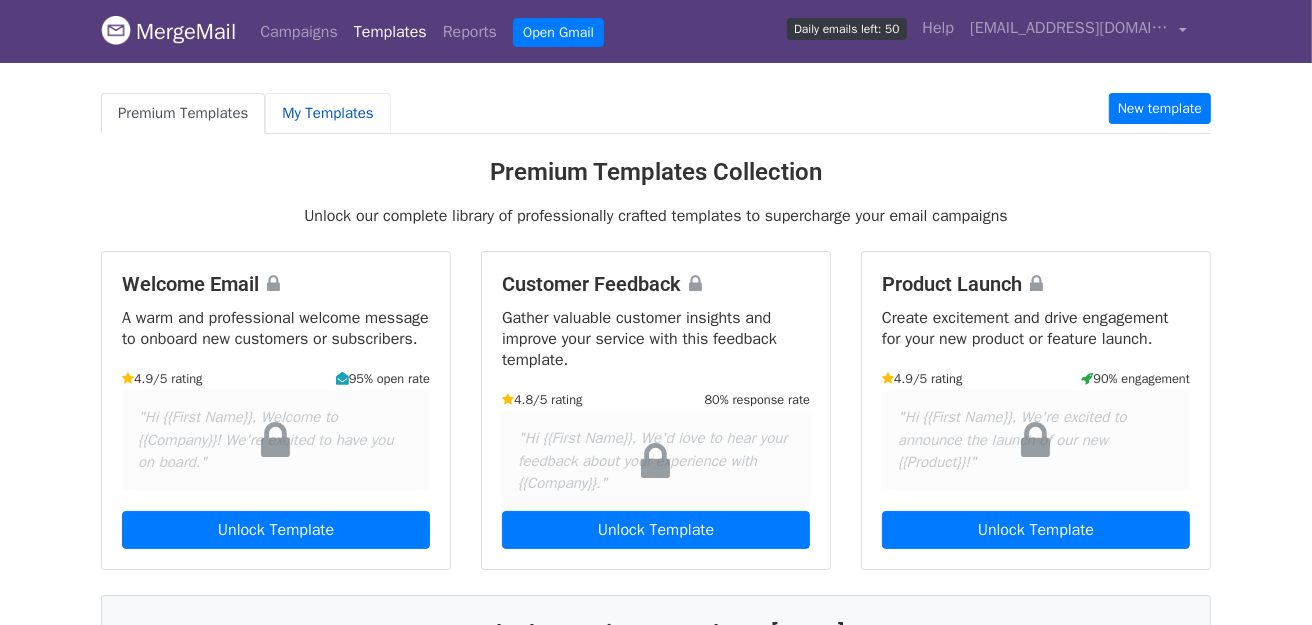 click on "My Templates" at bounding box center [327, 113] 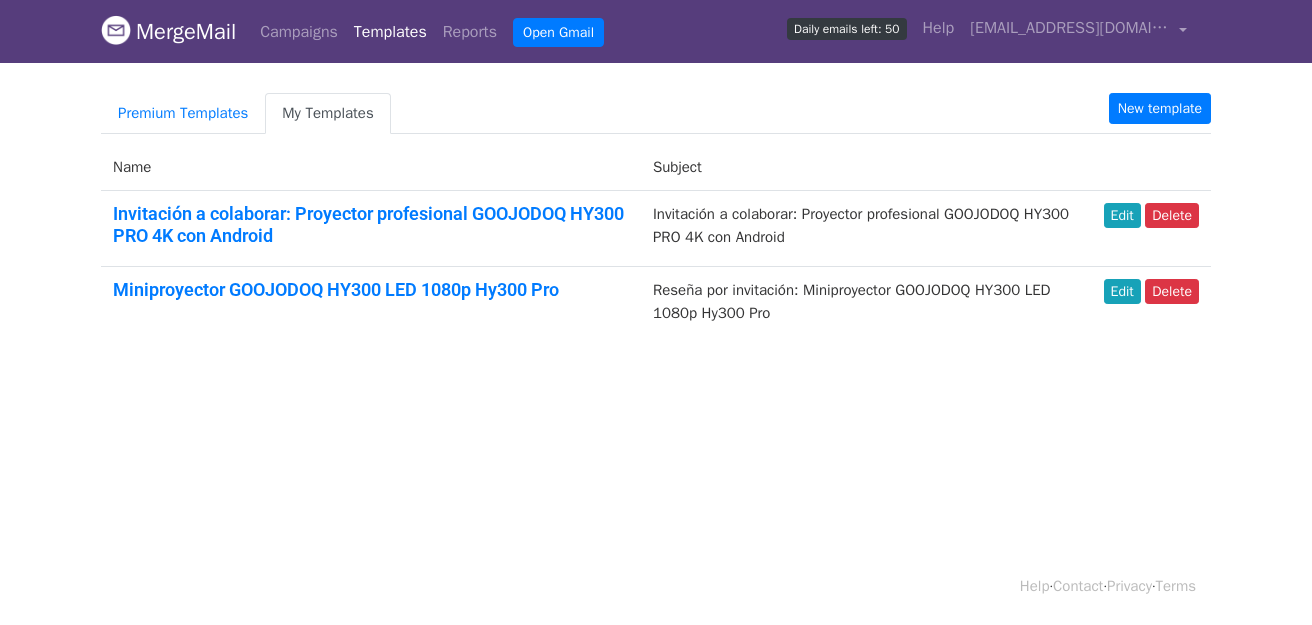 scroll, scrollTop: 0, scrollLeft: 0, axis: both 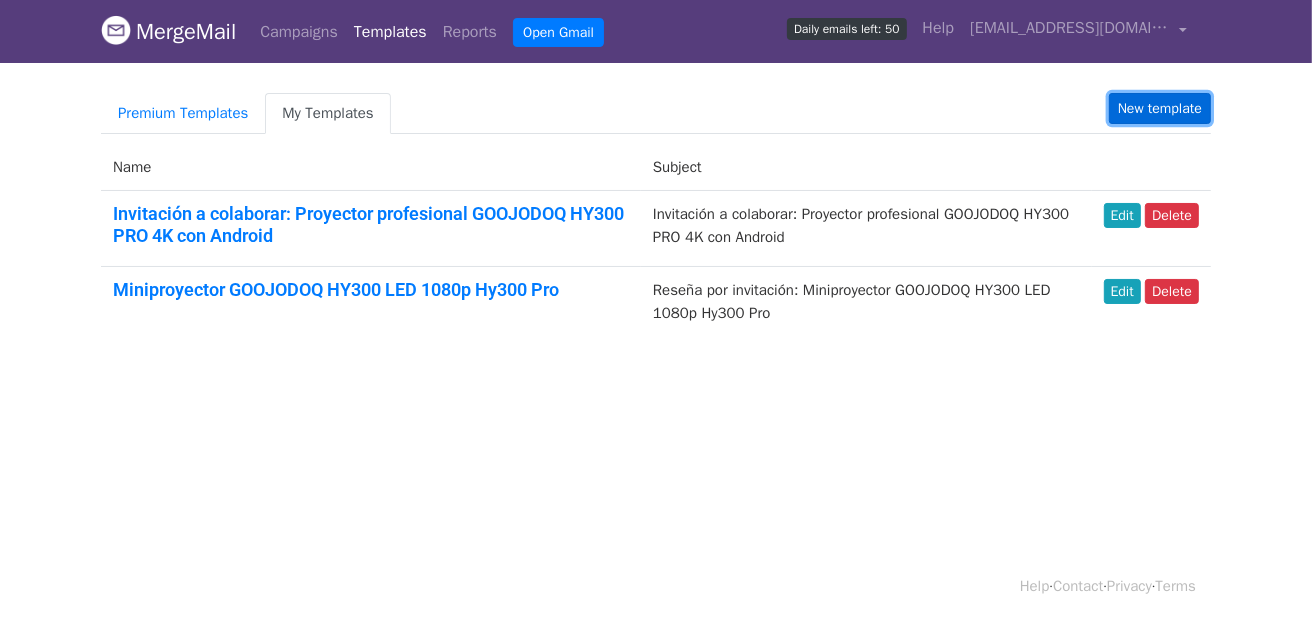 click on "New template" at bounding box center [1160, 108] 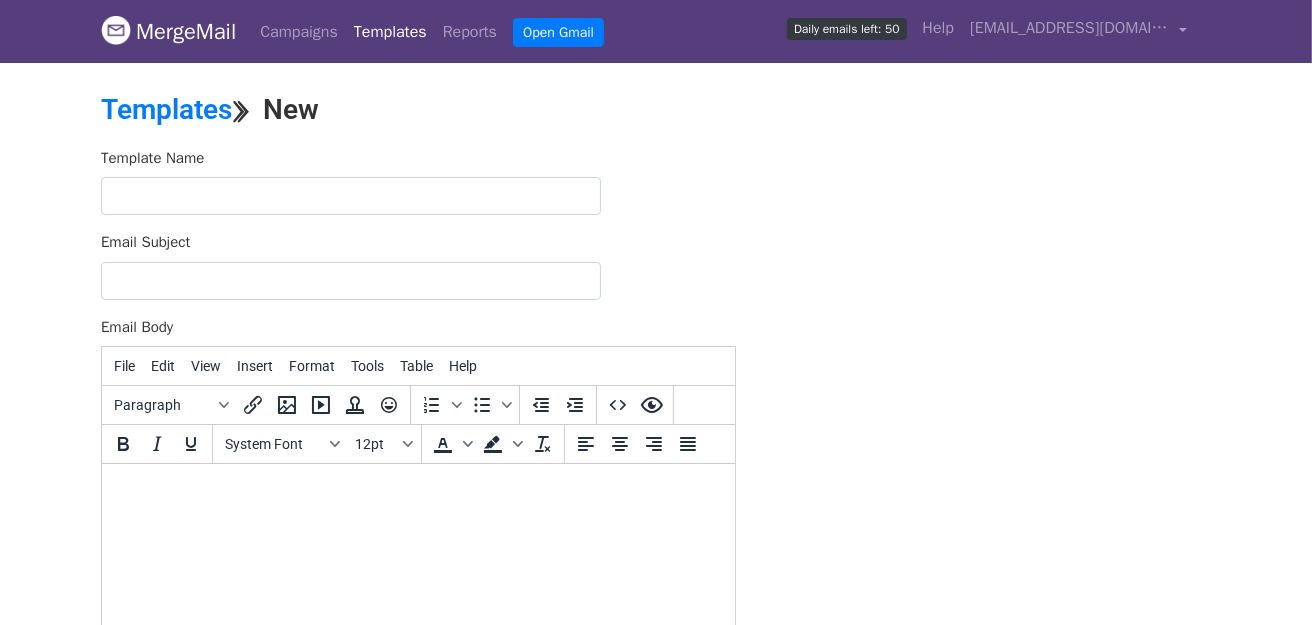 scroll, scrollTop: 0, scrollLeft: 0, axis: both 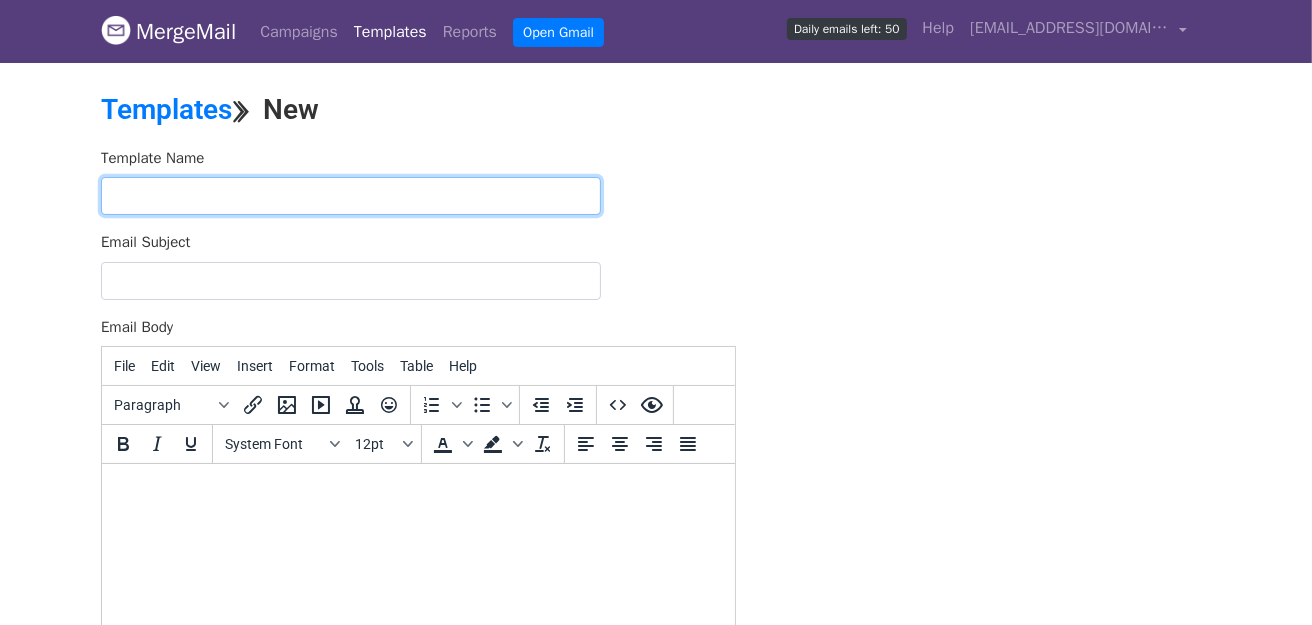 click at bounding box center [351, 196] 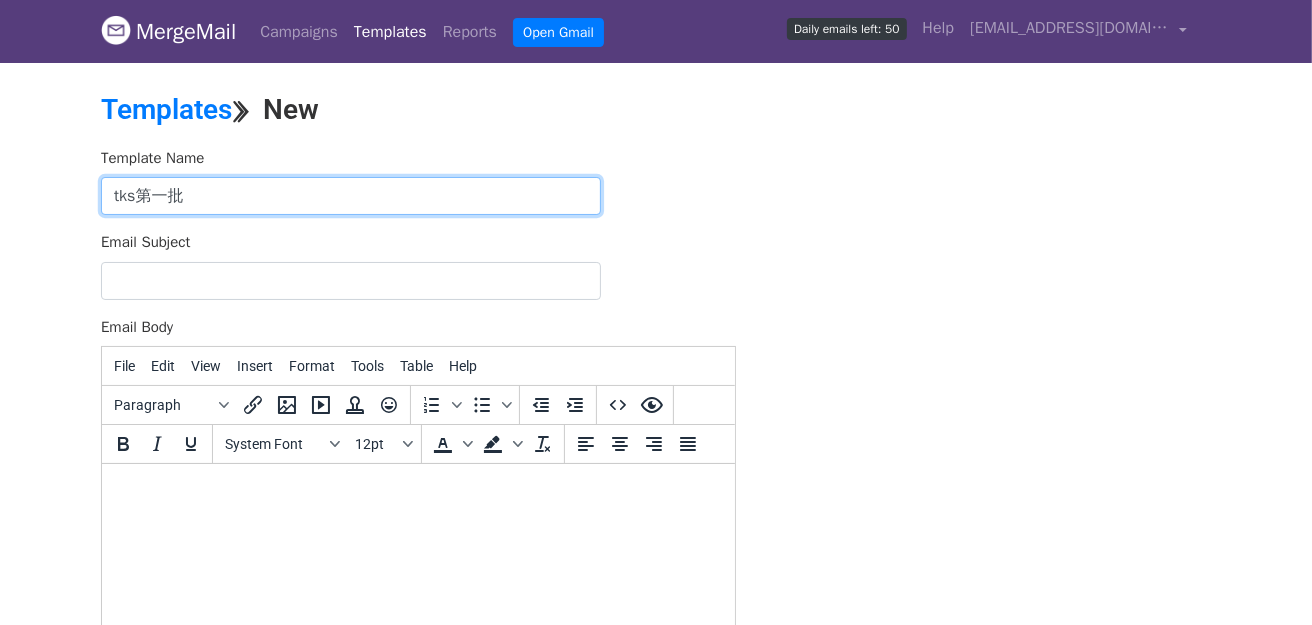 type on "tks第一批" 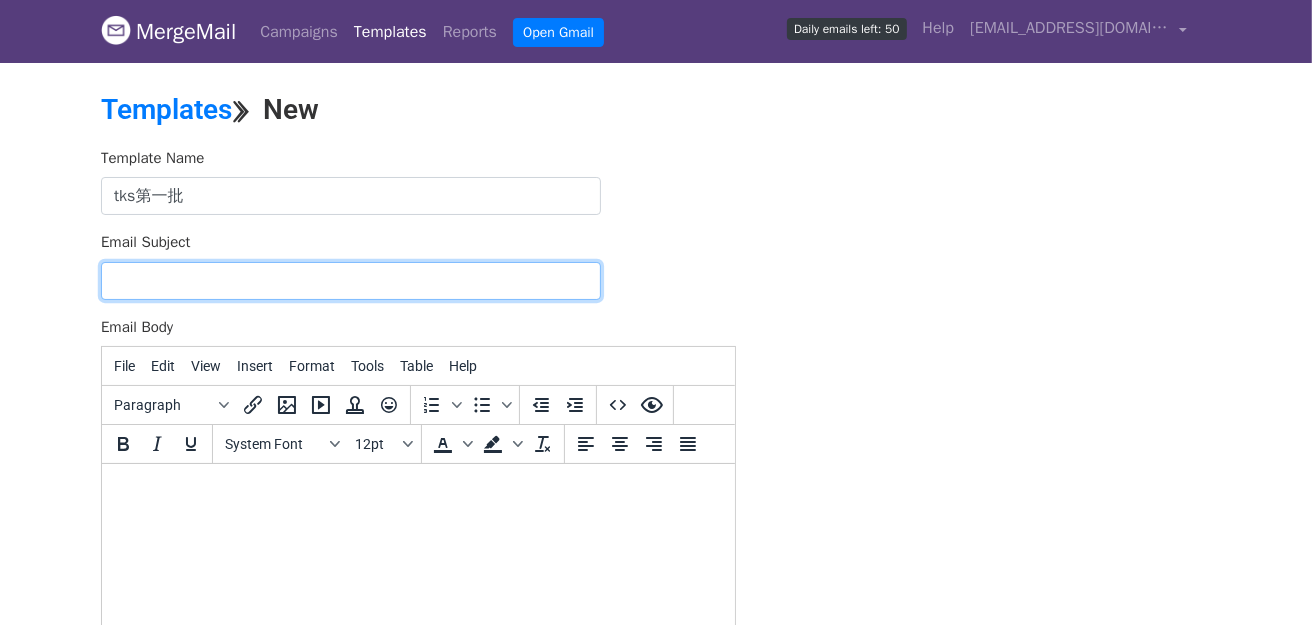 click on "Email Subject" at bounding box center [351, 281] 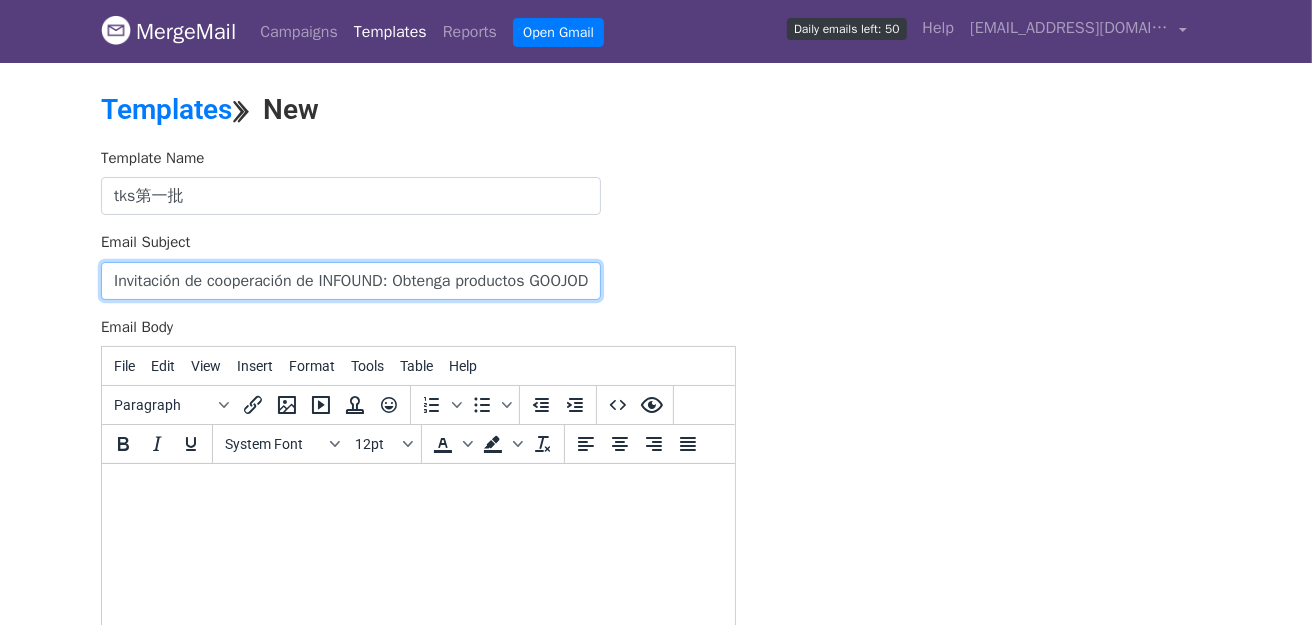 scroll, scrollTop: 0, scrollLeft: 311, axis: horizontal 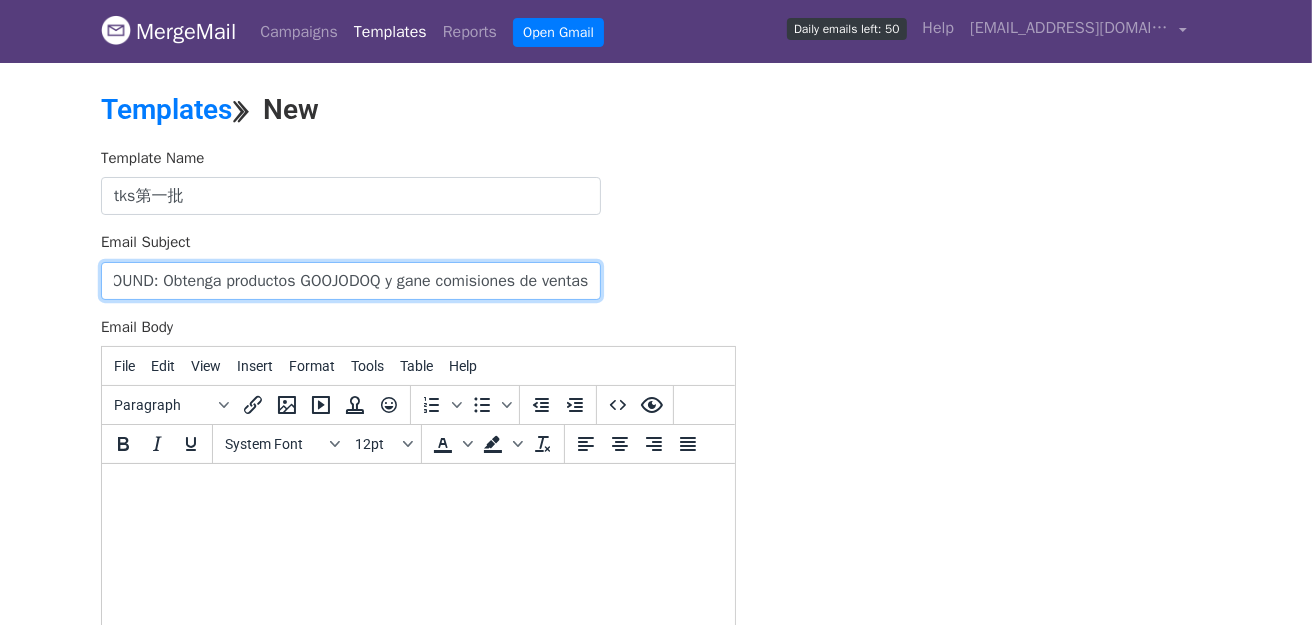 drag, startPoint x: 465, startPoint y: 282, endPoint x: 580, endPoint y: 296, distance: 115.84904 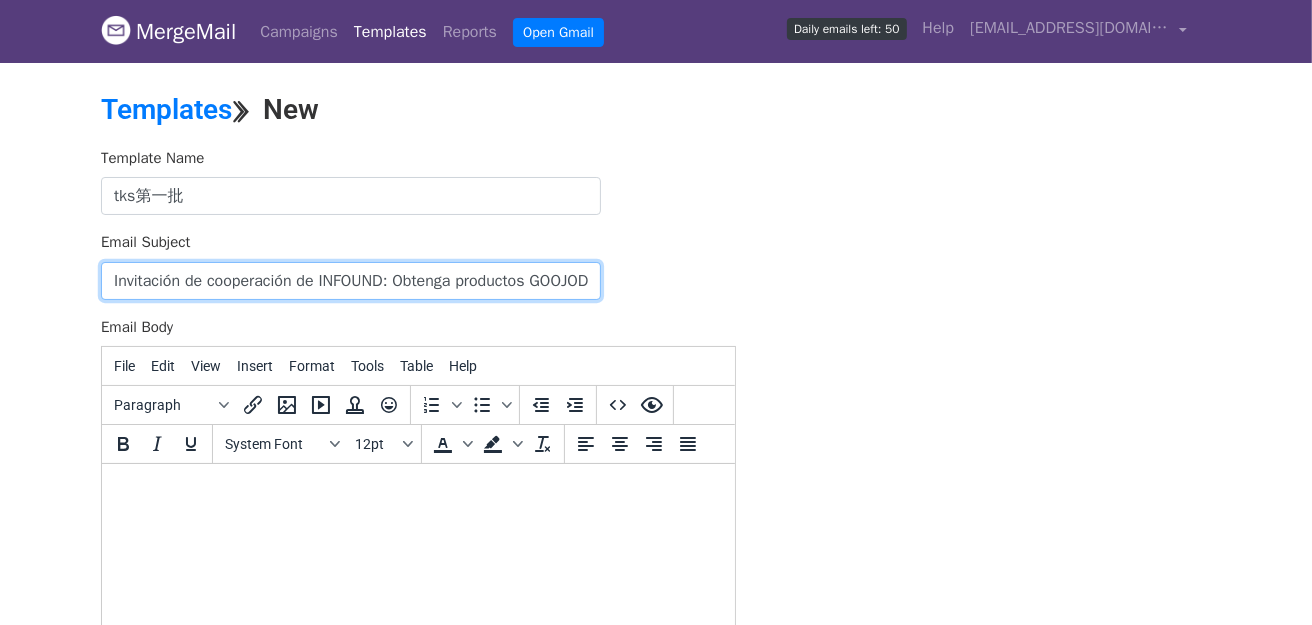 drag, startPoint x: 282, startPoint y: 280, endPoint x: 0, endPoint y: 278, distance: 282.00708 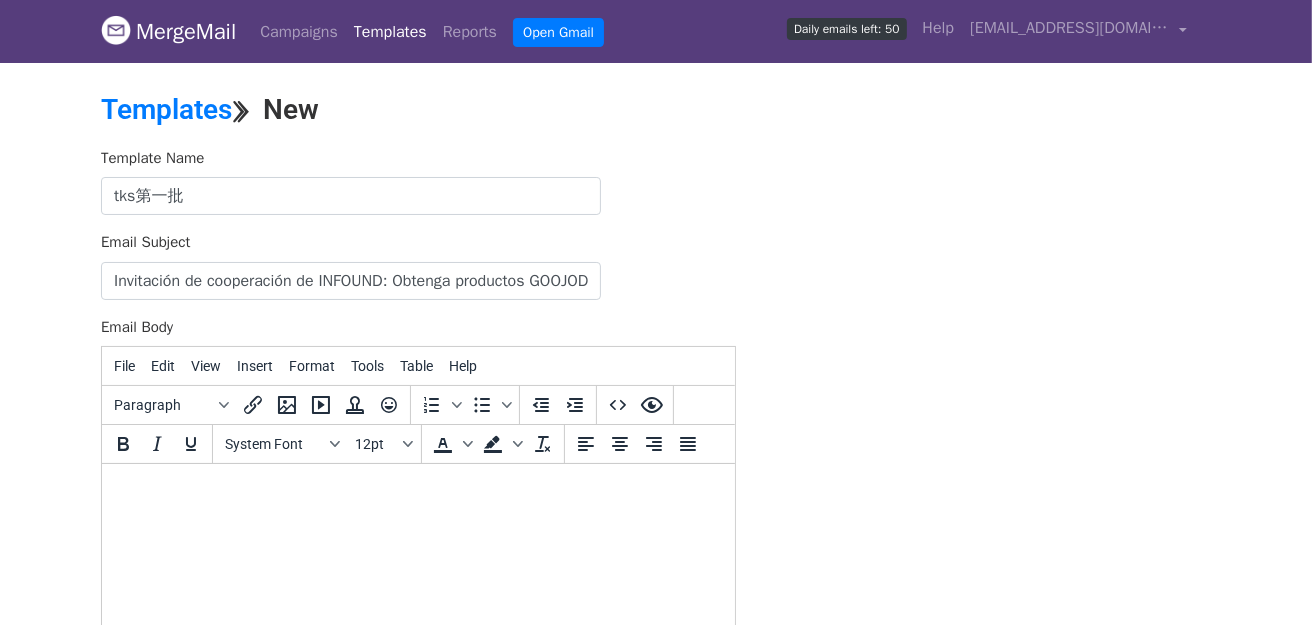 click on "Template Name
tks第一批
Email Subject
Invitación de cooperación de INFOUND: Obtenga productos GOOJODOQ y gane comisiones de ventas
Email Body
File Edit View Insert Format Tools Table Help Paragraph To open the popup, press Shift+Enter To open the popup, press Shift+Enter System Font 12pt To open the popup, press Shift+Enter To open the popup, press Shift+Enter 0 words Powered by Tiny
Save" at bounding box center [656, 499] 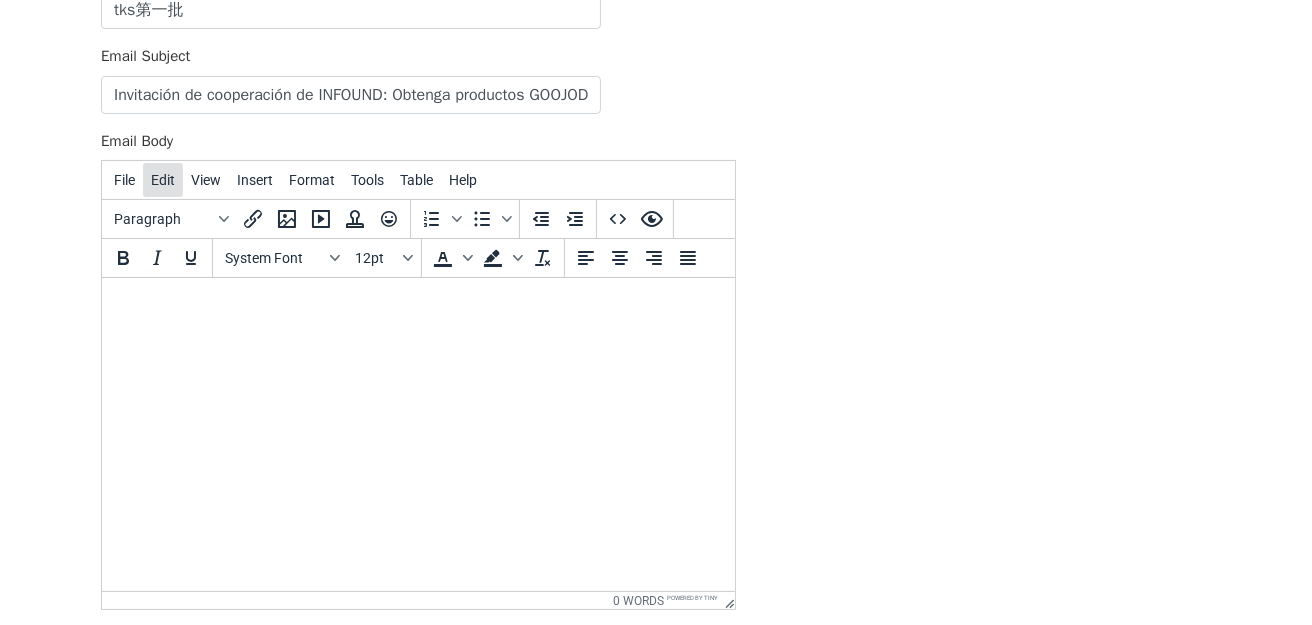 scroll, scrollTop: 200, scrollLeft: 0, axis: vertical 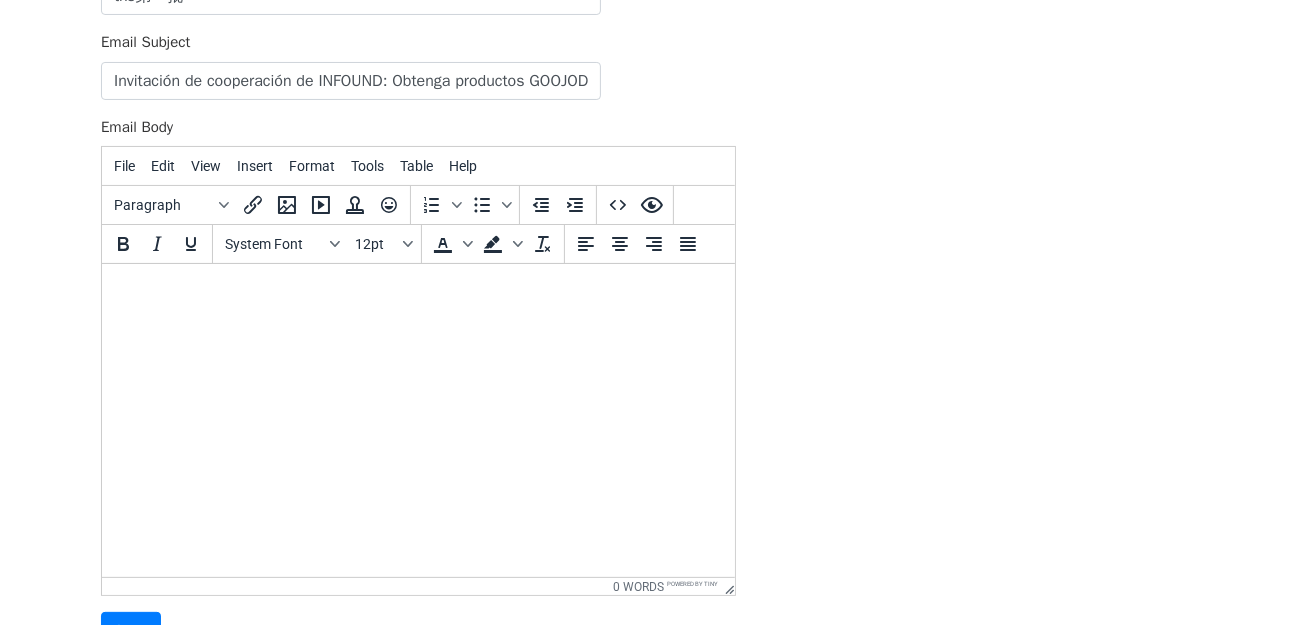 click at bounding box center (417, 291) 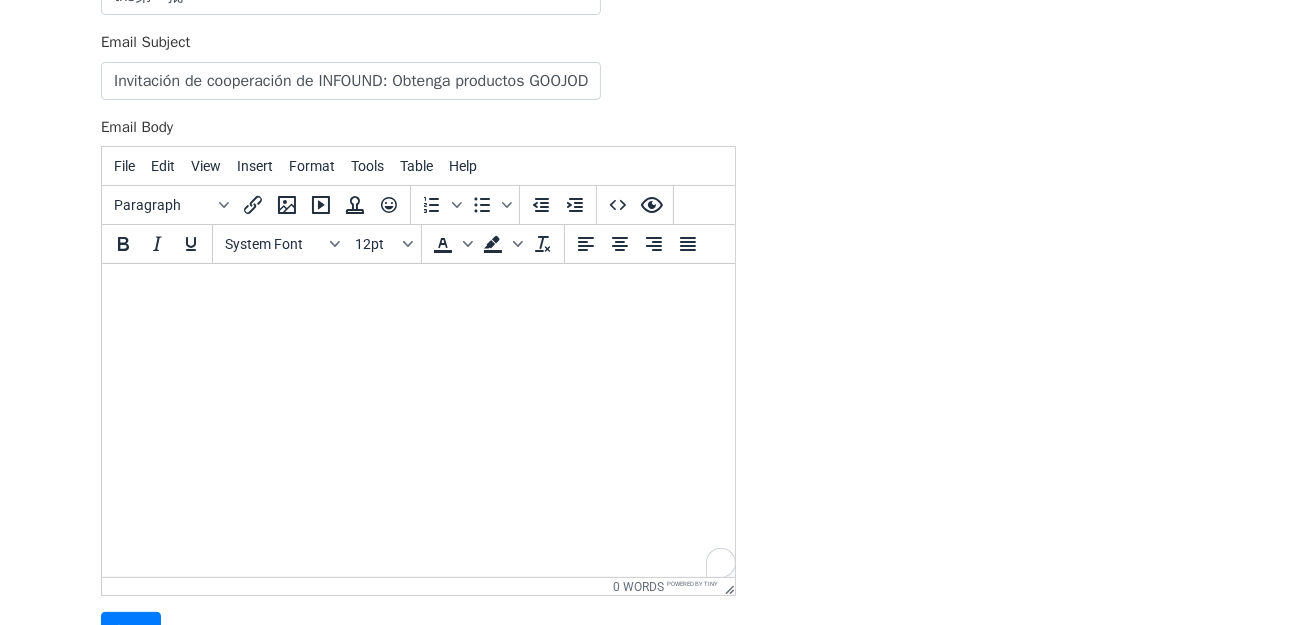 click at bounding box center [417, 291] 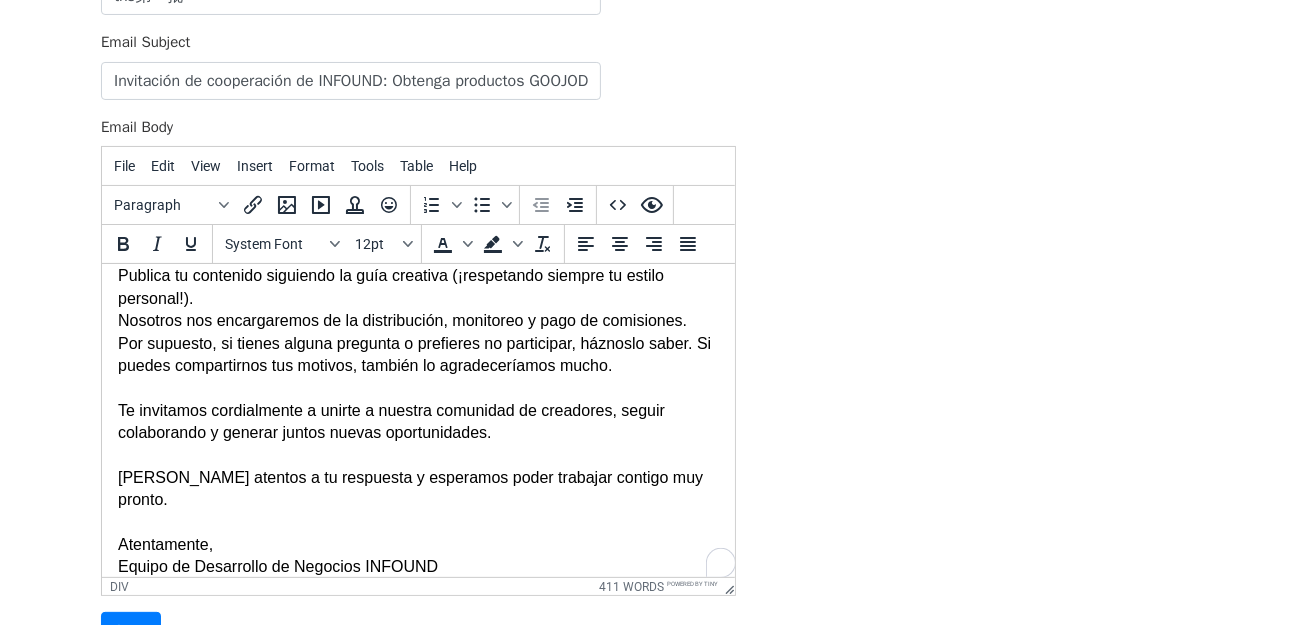 scroll, scrollTop: 964, scrollLeft: 0, axis: vertical 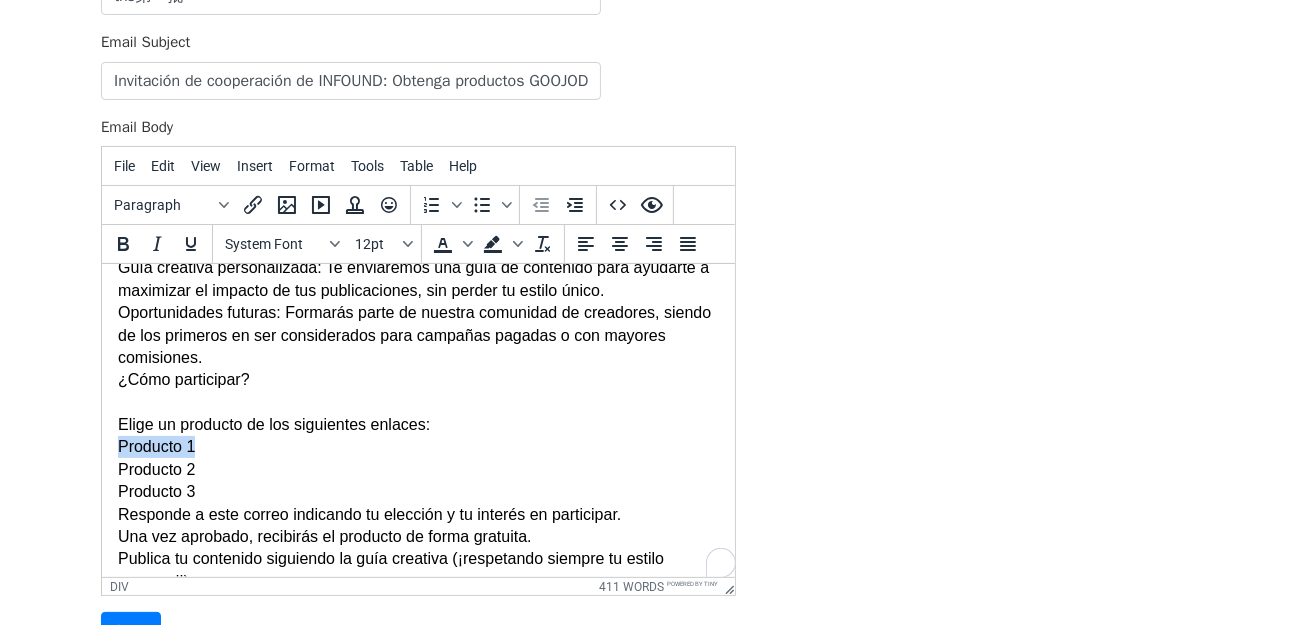drag, startPoint x: 193, startPoint y: 448, endPoint x: 108, endPoint y: 448, distance: 85 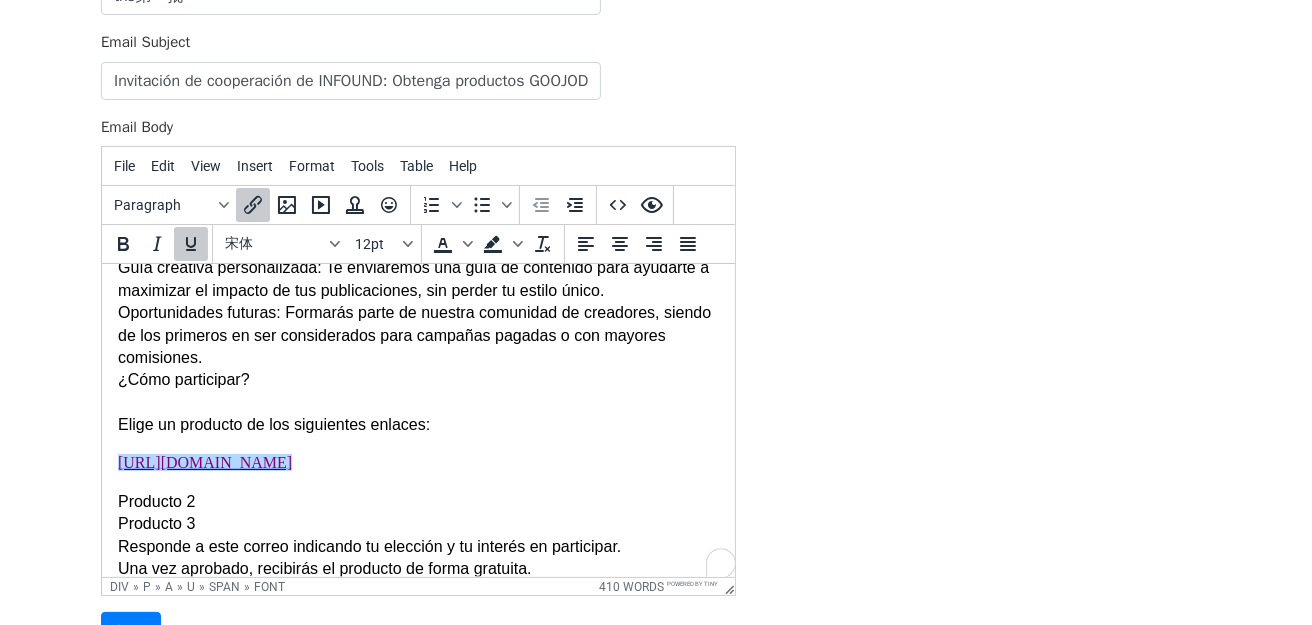 click at bounding box center (417, 403) 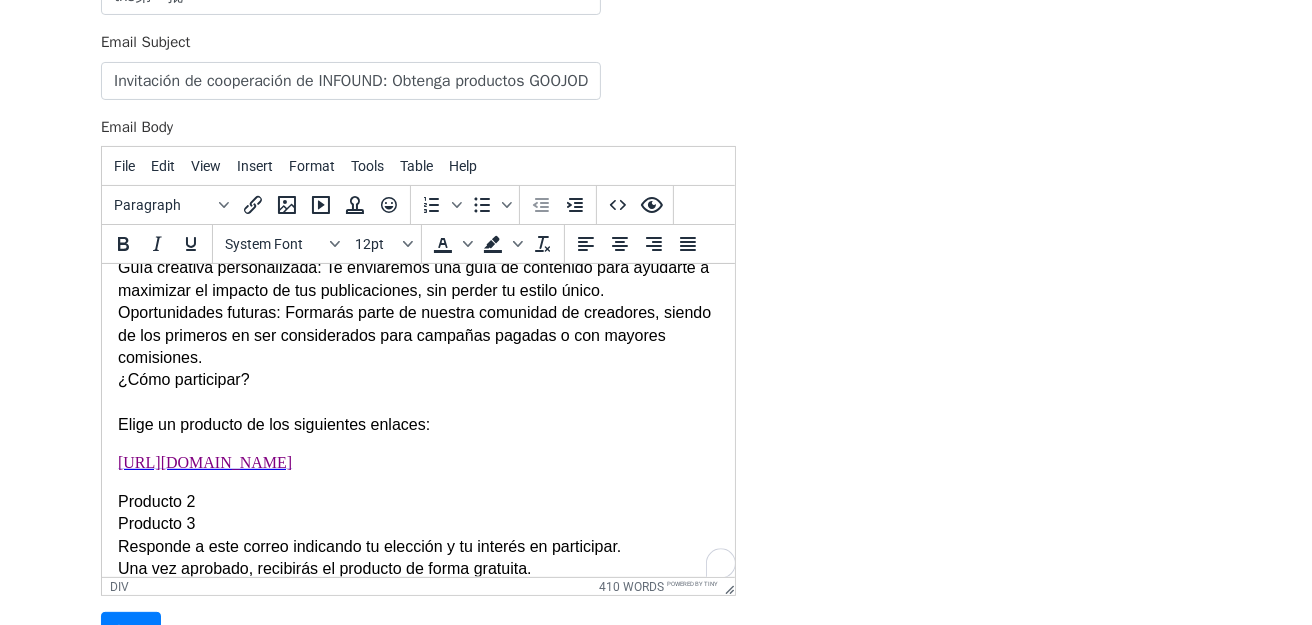 click on "Elige un producto de los siguientes enlaces:" at bounding box center (417, 425) 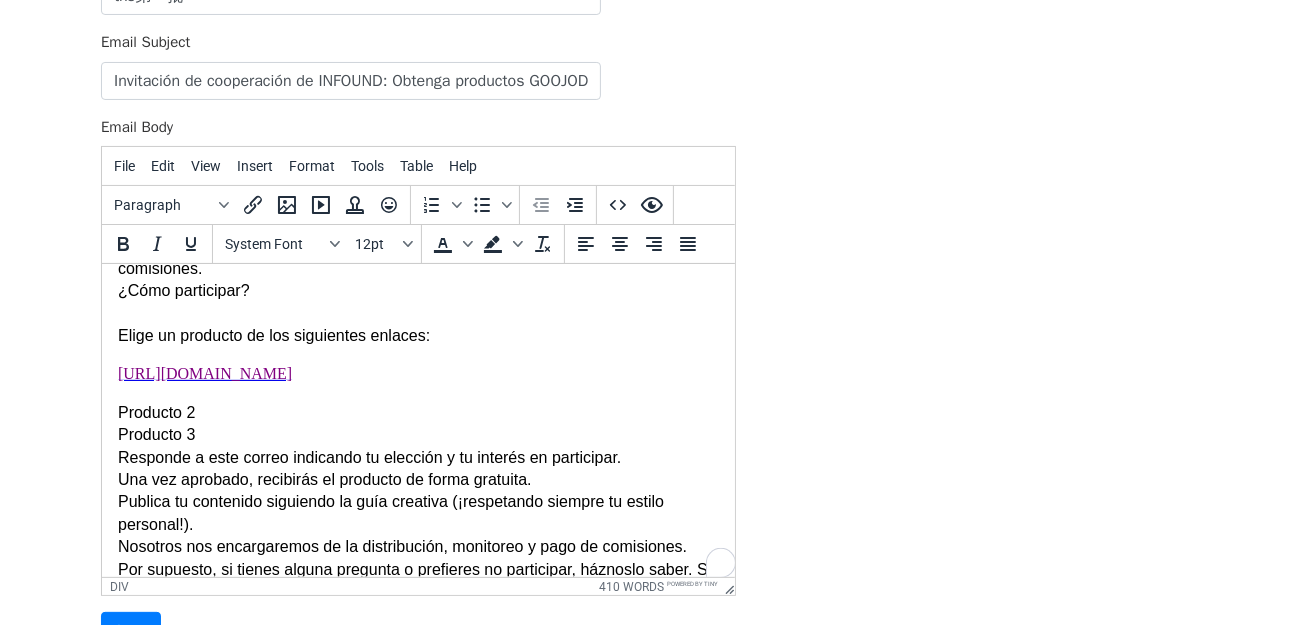 scroll, scrollTop: 772, scrollLeft: 0, axis: vertical 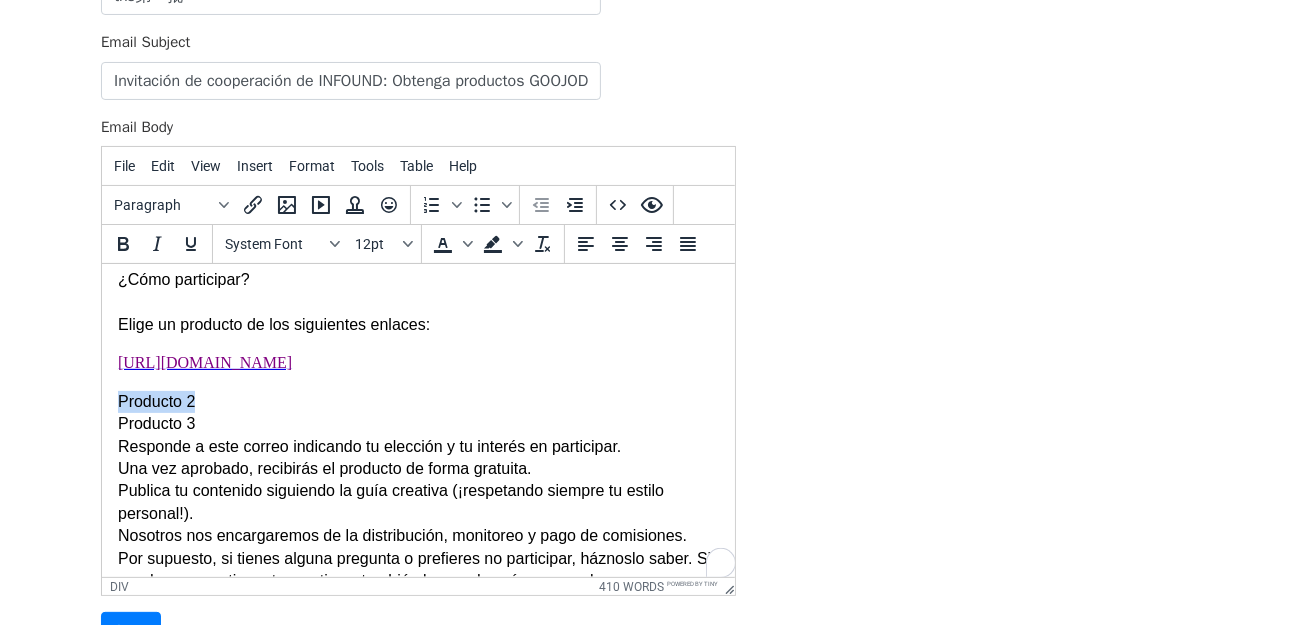 drag, startPoint x: 120, startPoint y: 425, endPoint x: 226, endPoint y: 432, distance: 106.23088 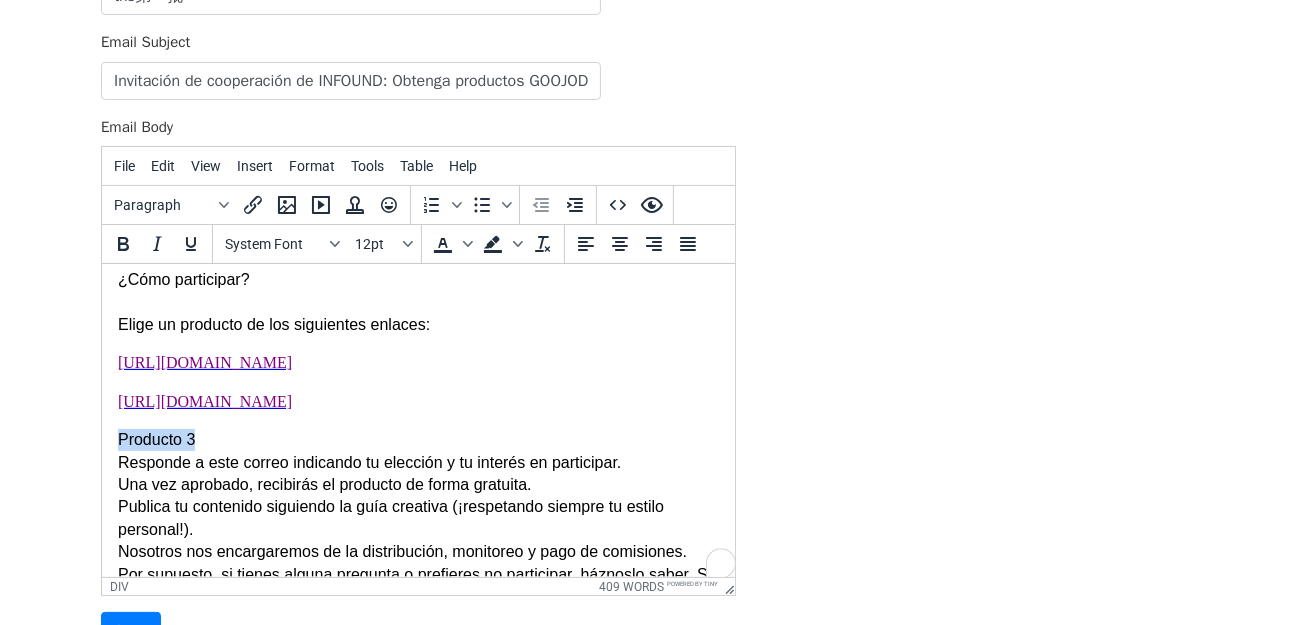 drag, startPoint x: 115, startPoint y: 482, endPoint x: 211, endPoint y: 489, distance: 96.25487 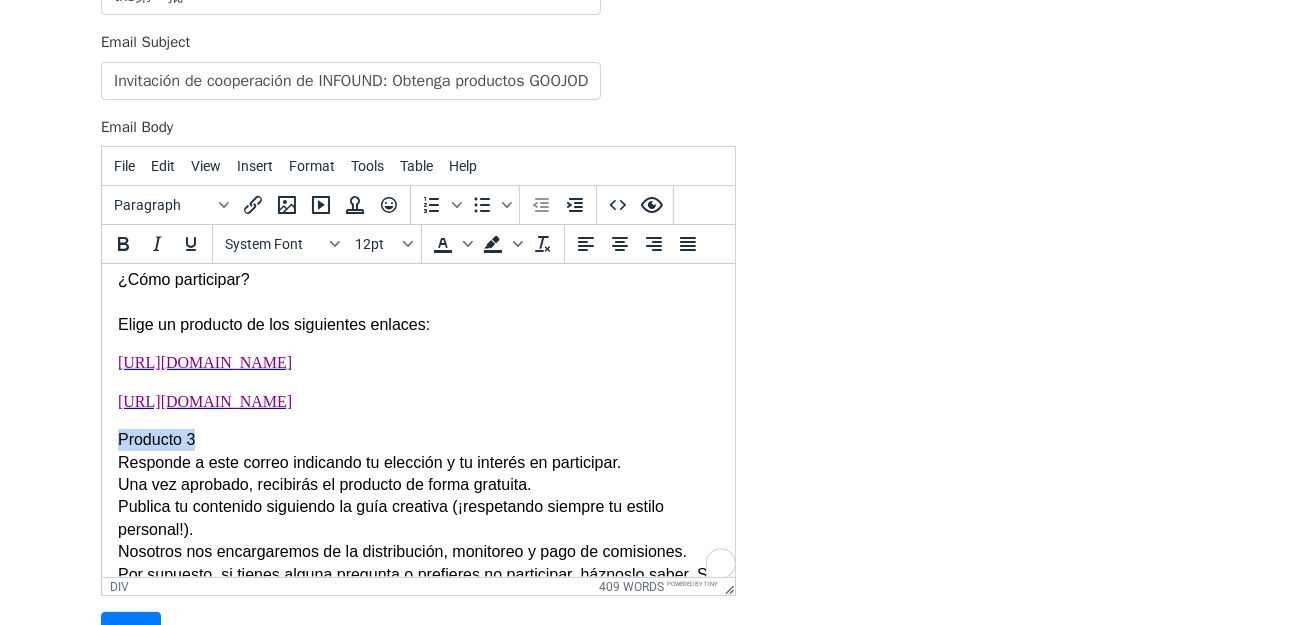 click on "Hola, Somos el equipo de INFOUND, una agencia ubicada en la Ciudad de México, especializada en marketing digital y análisis, con amplia experiencia en la gestión de marcas internacionales. Actualmente gestionamos en exclusiva las actividades de marketing de la marca GOOJODOQ, reconocida por más de ocho años de innovación en el desarrollo de productos tecnológicos. Beneficios de esta colaboración: Producto gratuito: Tras la aprobación por parte de la marca, podrás elegir un producto de nuestro catálogo (ver enlaces abajo). Comisión del 8%: Por cada venta realizada a través de tu enlace o código personalizado, recibirás una comisión. Promoción publicitaria: Tras publicar tu video, lo promocionaremos mediante publicidad digital para maximizar su alcance y resultados. Regalo especial: Si logras vender 20 unidades, te obsequiaremos un regalo especial en reconocimiento a tu esfuerzo. ¿Cómo participar? Elige un producto de los siguientes enlaces: Producto 3 Atentamente," at bounding box center [417, 170] 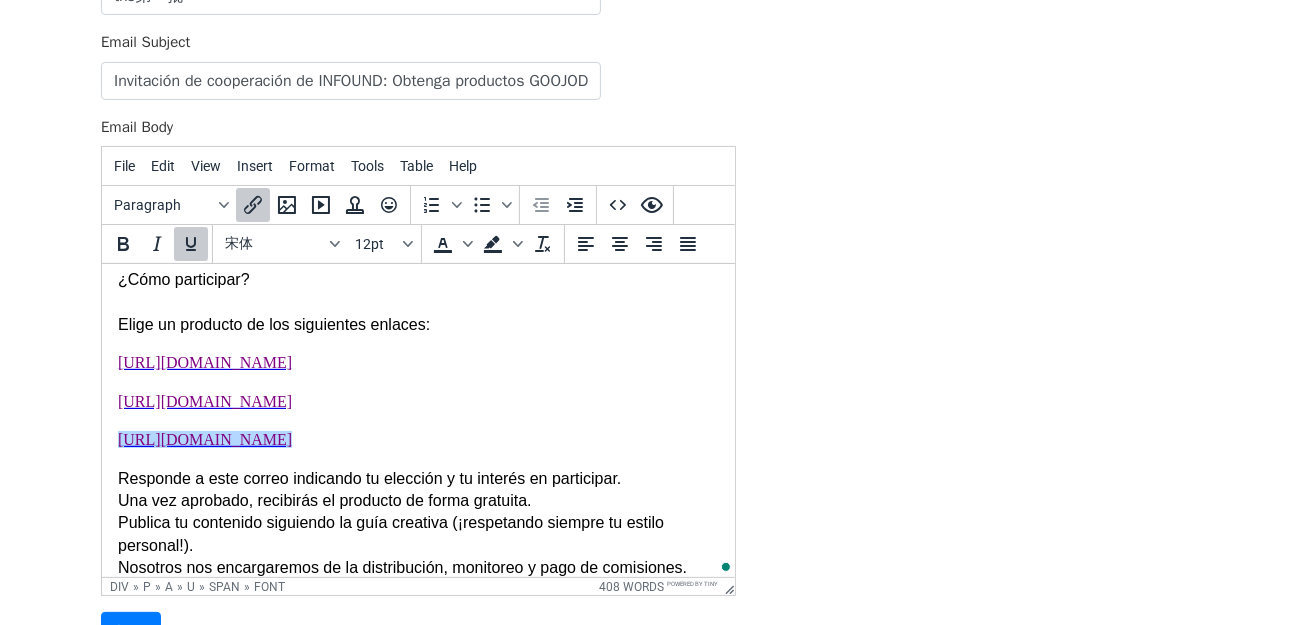 click on "https://shop.tiktok.com/view/product/1731762343300467303?region=MX&locale=en&source=seller_center&no-cache=1&e=1﻿" at bounding box center [417, 440] 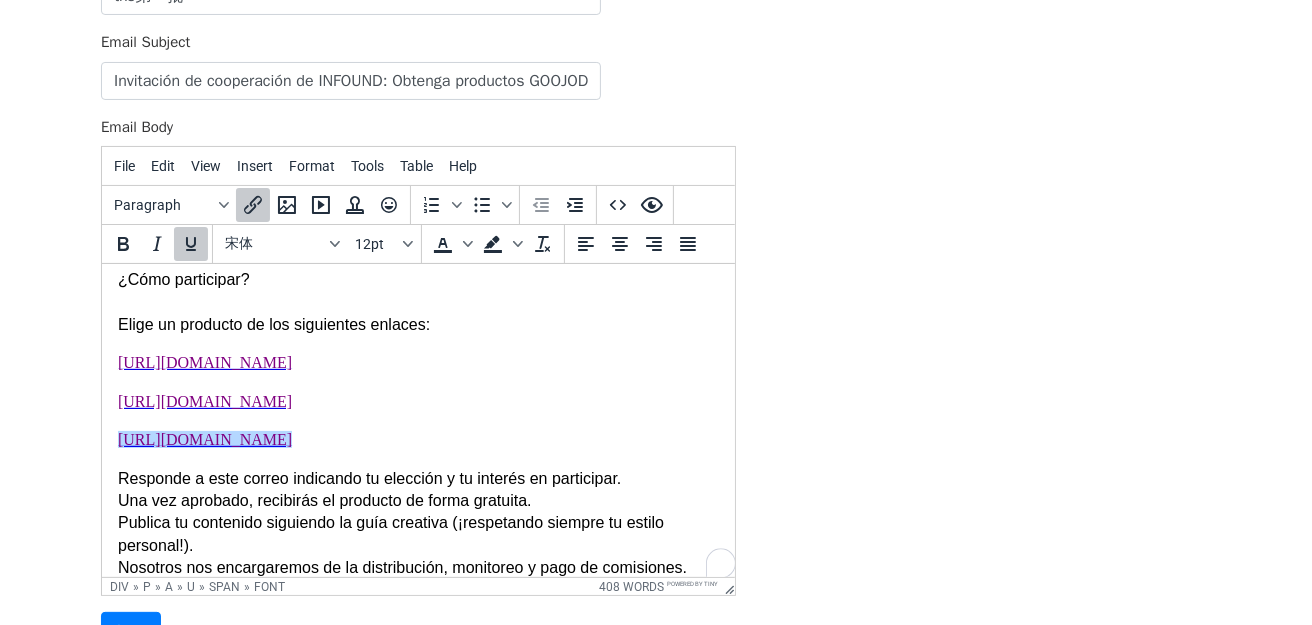 click on "Una vez aprobado, recibirás el producto de forma gratuita." at bounding box center (417, 501) 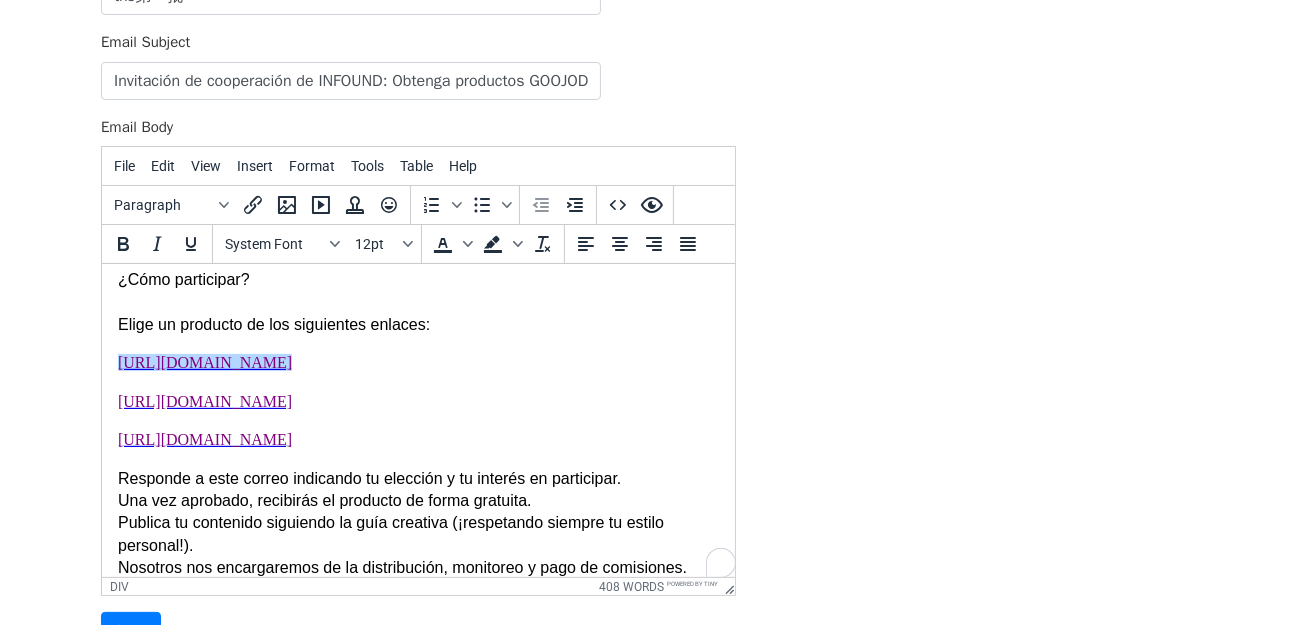 click on "Hola, Somos el equipo de INFOUND, una agencia ubicada en la Ciudad de México, especializada en marketing digital y análisis, con amplia experiencia en la gestión de marcas internacionales. Actualmente gestionamos en exclusiva las actividades de marketing de la marca GOOJODOQ, reconocida por más de ocho años de innovación en el desarrollo de productos tecnológicos. Beneficios de esta colaboración: Producto gratuito: Tras la aprobación por parte de la marca, podrás elegir un producto de nuestro catálogo (ver enlaces abajo). Comisión del 8%: Por cada venta realizada a través de tu enlace o código personalizado, recibirás una comisión. Promoción publicitaria: Tras publicar tu video, lo promocionaremos mediante publicidad digital para maximizar su alcance y resultados. Regalo especial: Si logras vender 20 unidades, te obsequiaremos un regalo especial en reconocimiento a tu esfuerzo. ¿Cómo participar? Elige un producto de los siguientes enlaces: Atentamente, Agencia de Marketing Digital" at bounding box center [417, 178] 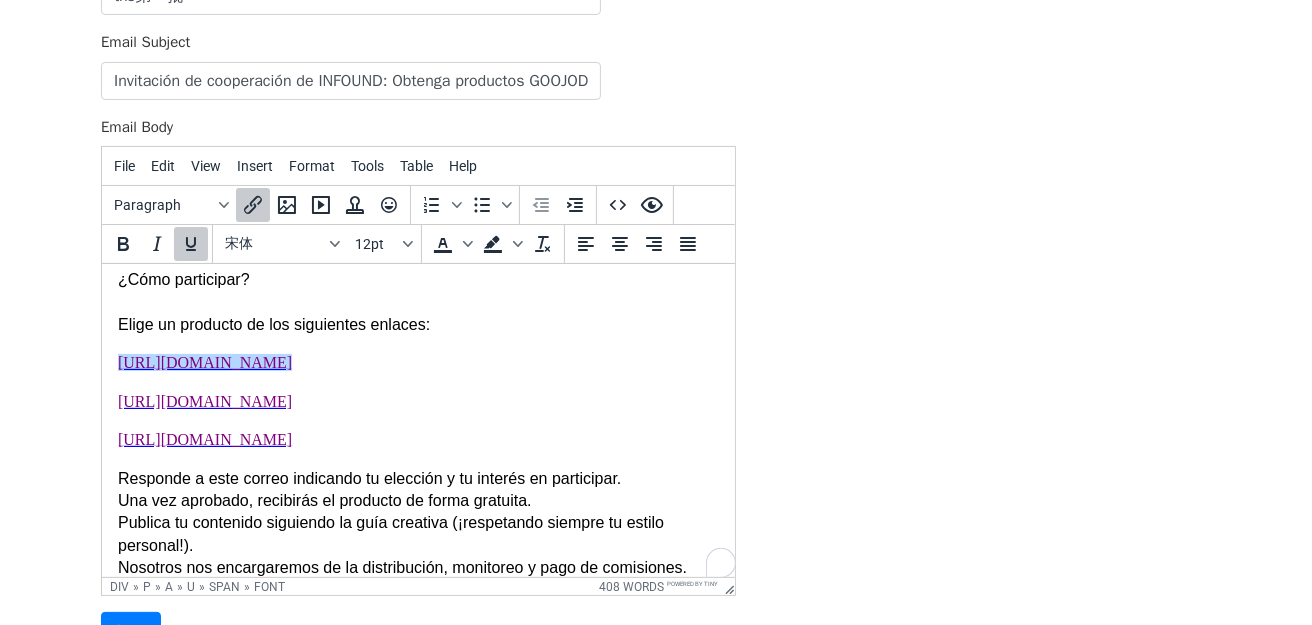scroll, scrollTop: 731, scrollLeft: 0, axis: vertical 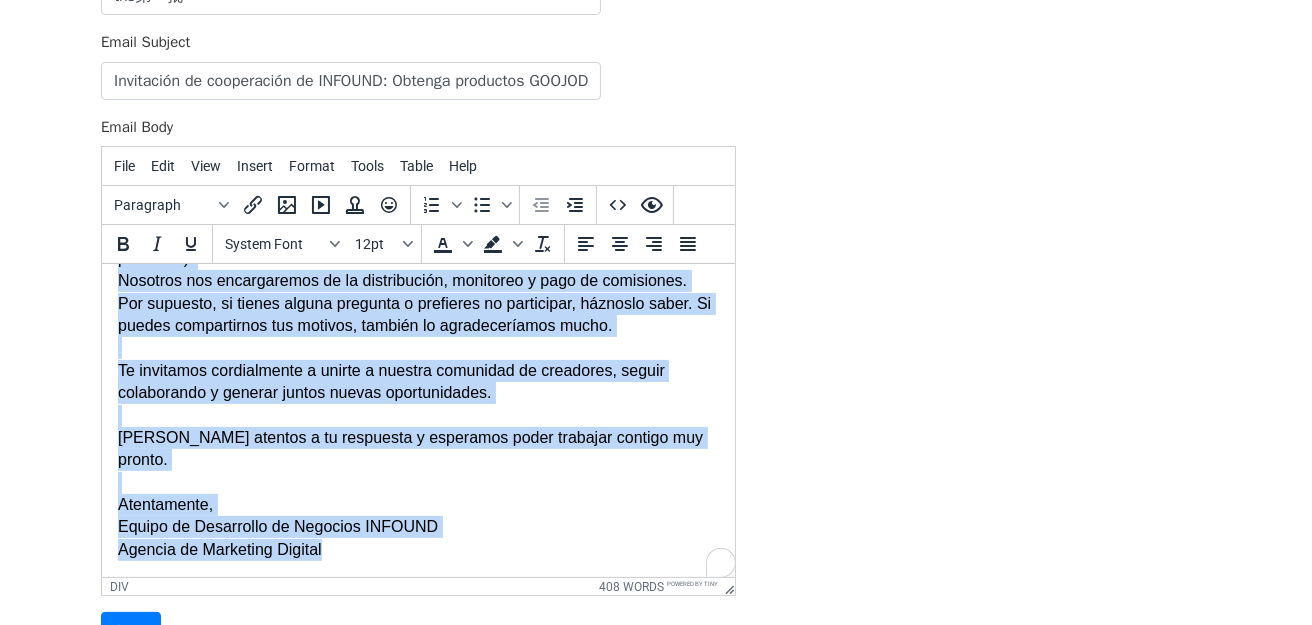 drag, startPoint x: 117, startPoint y: 296, endPoint x: 611, endPoint y: 568, distance: 563.9326 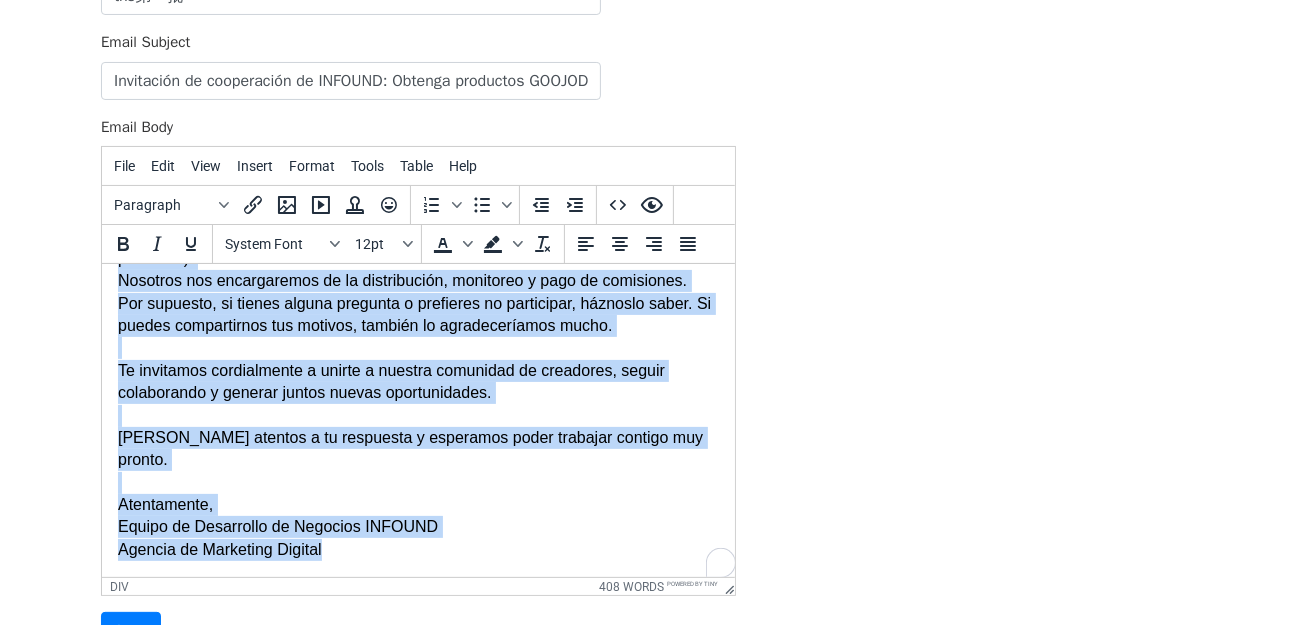 copy on "Hola, Somos el equipo de INFOUND, una agencia ubicada en la Ciudad de México, especializada en marketing digital y análisis, con amplia experiencia en la gestión de marcas internacionales. Actualmente gestionamos en exclusiva las actividades de marketing de la marca GOOJODOQ, reconocida por más de ocho años de innovación en el desarrollo de productos tecnológicos. Estamos en busca de creadores de contenido con un estilo único y gran potencial, y ¡nos encanta el contenido que compartes! Por ello, nos gustaría invitarte a colaborar bajo el modelo de “contenido por producto”, donde recibirás gratuitamente uno (o varios) de nuestros productos estrella. Además, por cada venta generada a través de tu enlace, podrás obtener hasta un 8% de comisión. Cabe destacar que nuestros productos ya cuentan con excelentes valoraciones y alta demanda en TikTok Shop. Estamos convencidos de que los productos de Goojodoq encajan perfectamente con tu estilo y que esta colaboración generará valor tanto para ti como para tu audienc..." 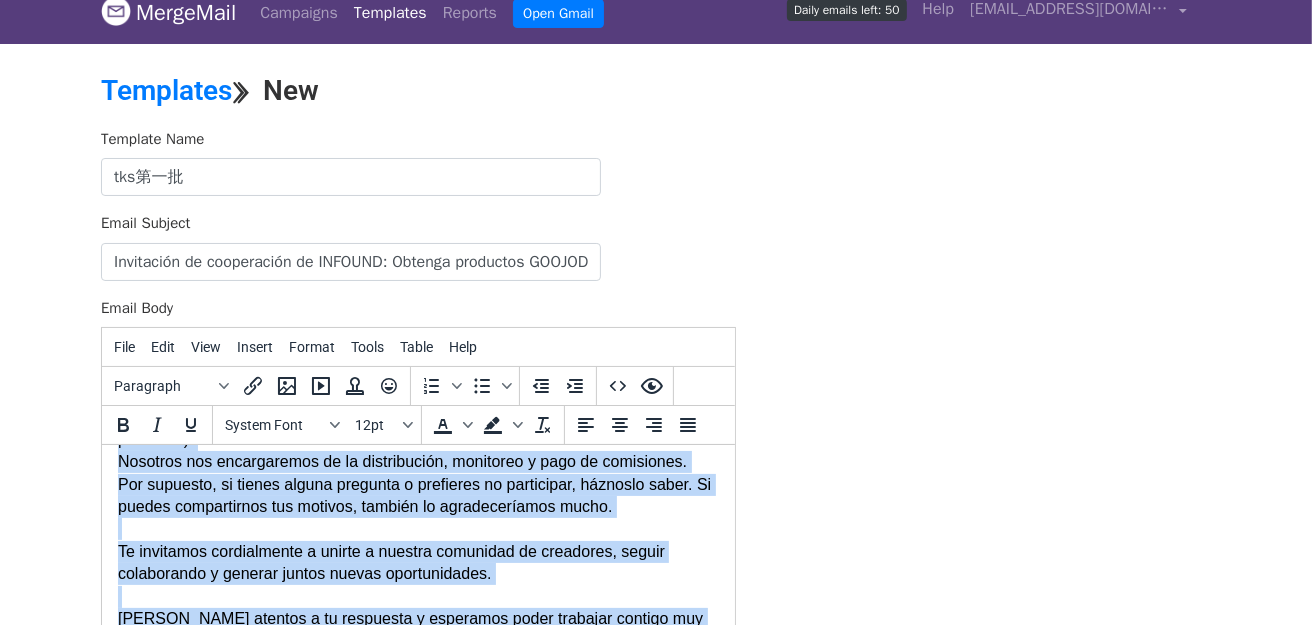 scroll, scrollTop: 0, scrollLeft: 0, axis: both 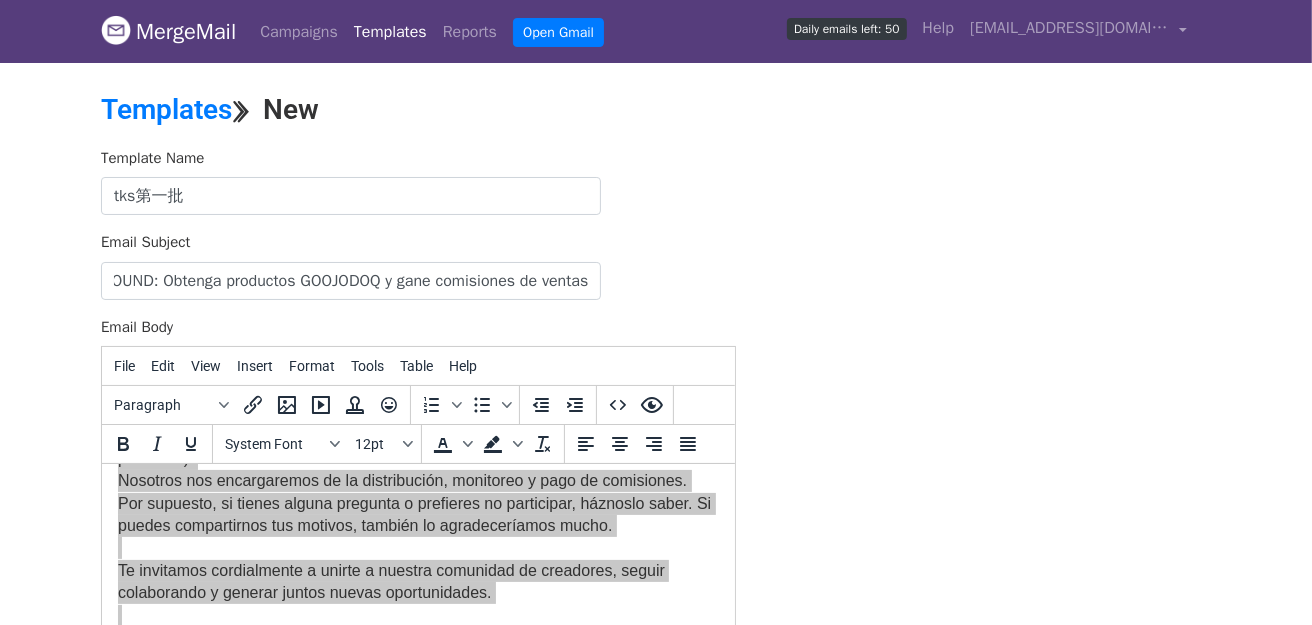 drag, startPoint x: 111, startPoint y: 275, endPoint x: 750, endPoint y: 297, distance: 639.3786 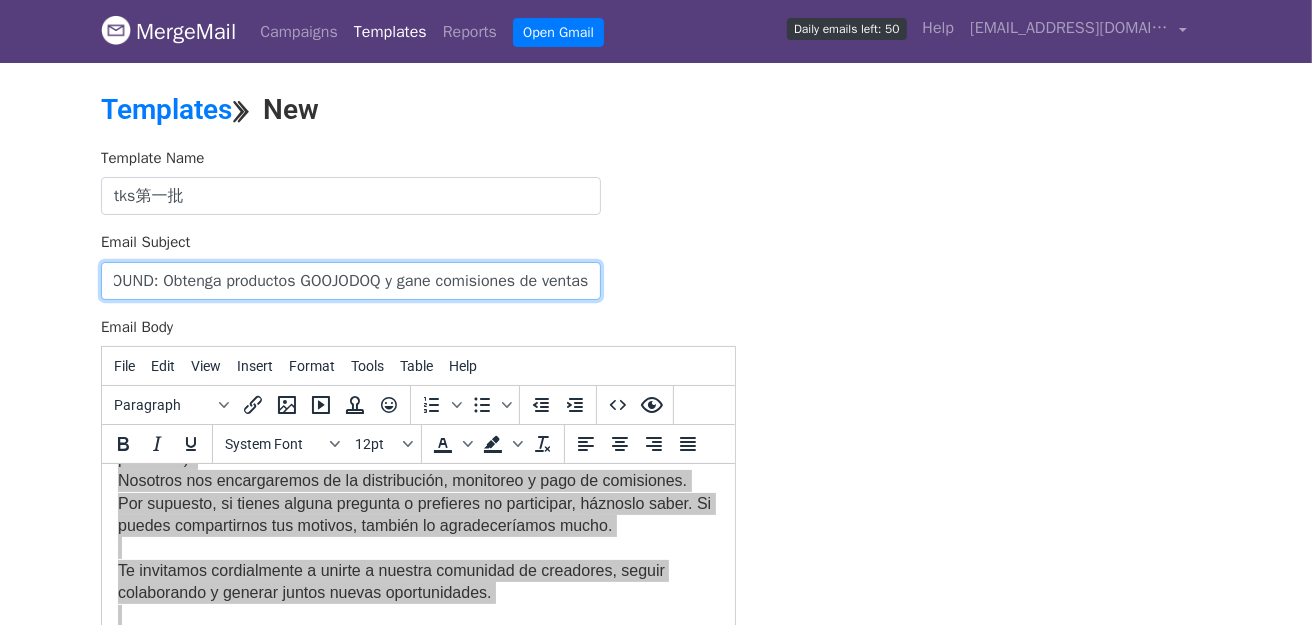 scroll, scrollTop: 0, scrollLeft: 0, axis: both 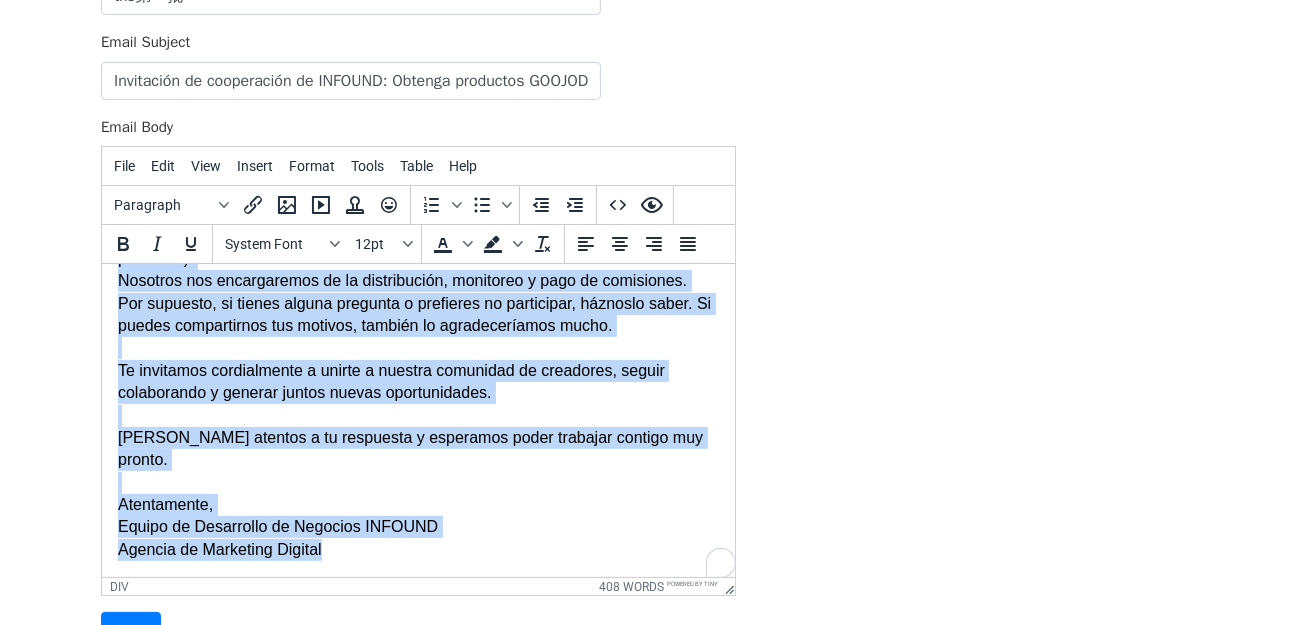 click at bounding box center (417, 483) 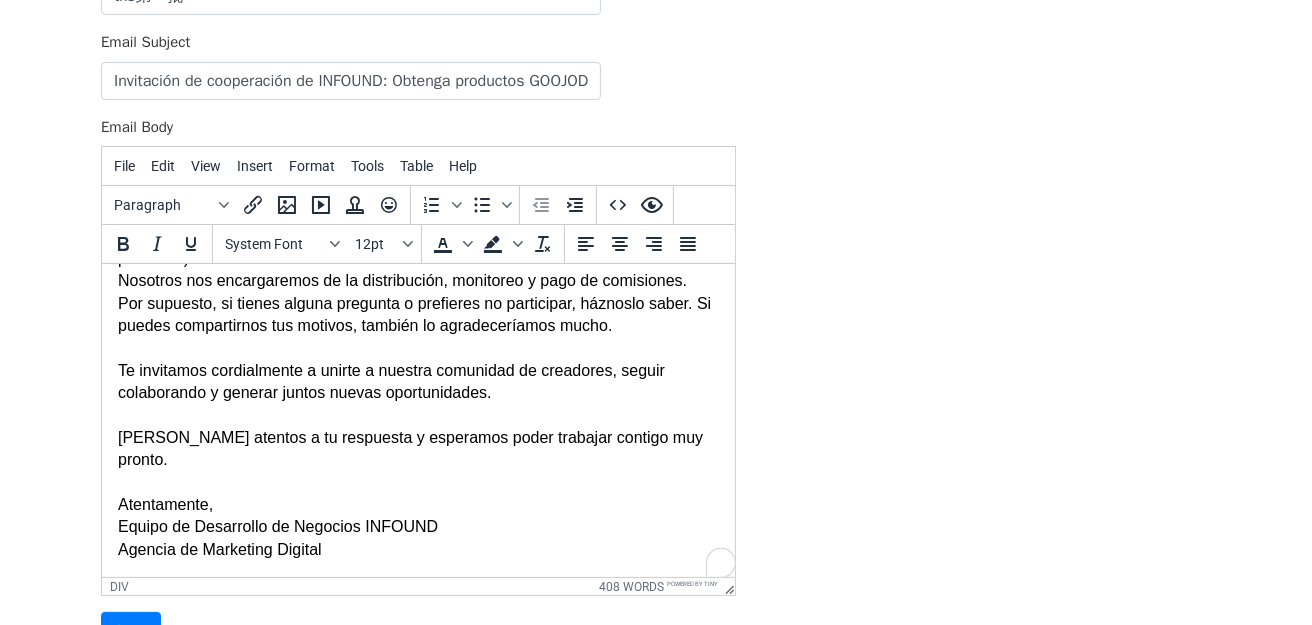 scroll, scrollTop: 913, scrollLeft: 0, axis: vertical 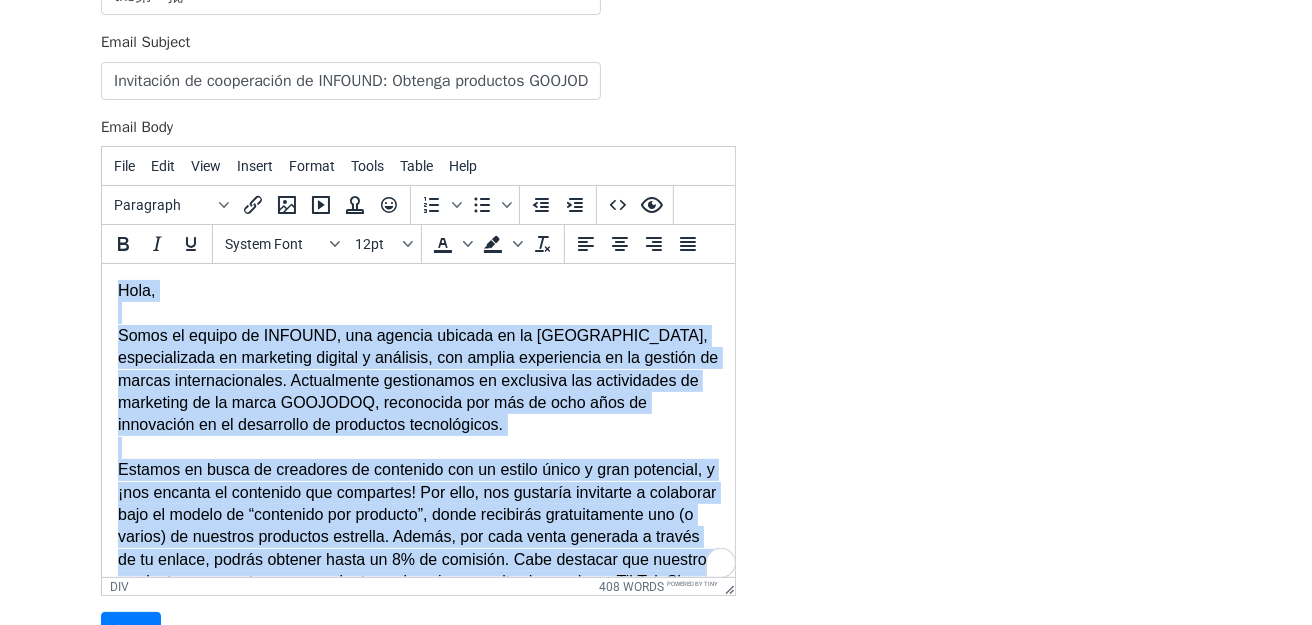 drag, startPoint x: 350, startPoint y: 557, endPoint x: 198, endPoint y: 523, distance: 155.75623 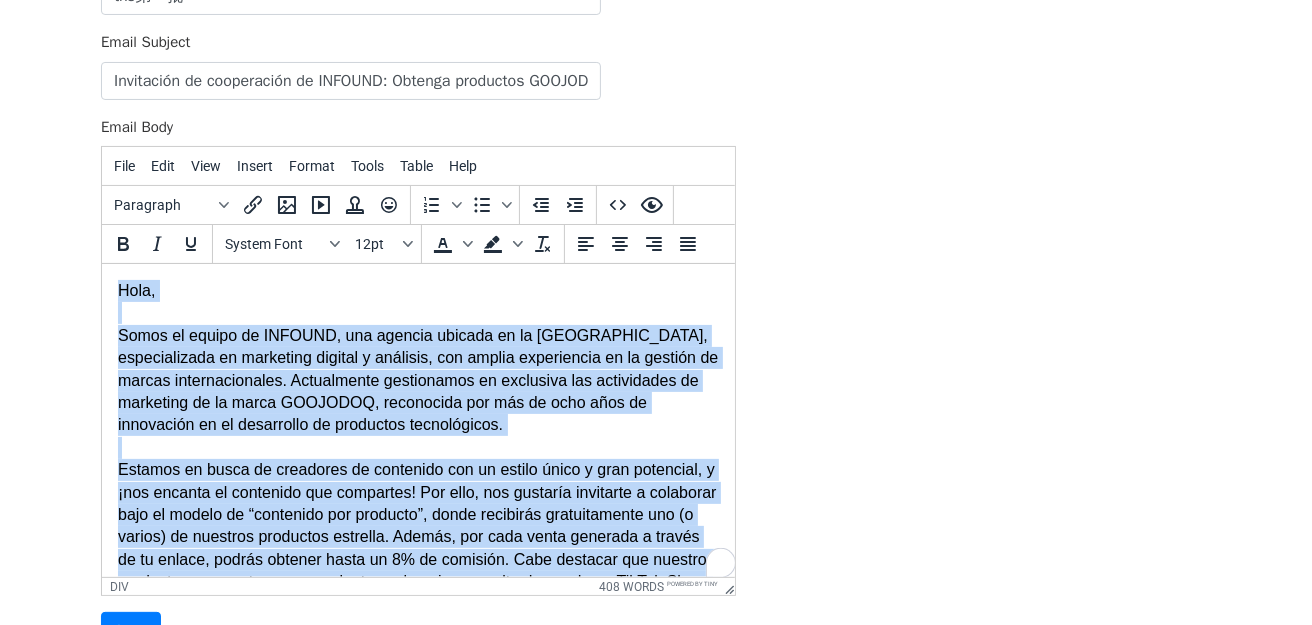 click on "Hola, Somos el equipo de INFOUND, una agencia ubicada en la Ciudad de México, especializada en marketing digital y análisis, con amplia experiencia en la gestión de marcas internacionales. Actualmente gestionamos en exclusiva las actividades de marketing de la marca GOOJODOQ, reconocida por más de ocho años de innovación en el desarrollo de productos tecnológicos. Beneficios de esta colaboración: Producto gratuito: Tras la aprobación por parte de la marca, podrás elegir un producto de nuestro catálogo (ver enlaces abajo). Comisión del 8%: Por cada venta realizada a través de tu enlace o código personalizado, recibirás una comisión. Promoción publicitaria: Tras publicar tu video, lo promocionaremos mediante publicidad digital para maximizar su alcance y resultados. Regalo especial: Si logras vender 20 unidades, te obsequiaremos un regalo especial en reconocimiento a tu esfuerzo. ¿Cómo participar? Elige un producto de los siguientes enlaces: Atentamente, Agencia de Marketing Digital" at bounding box center (417, 950) 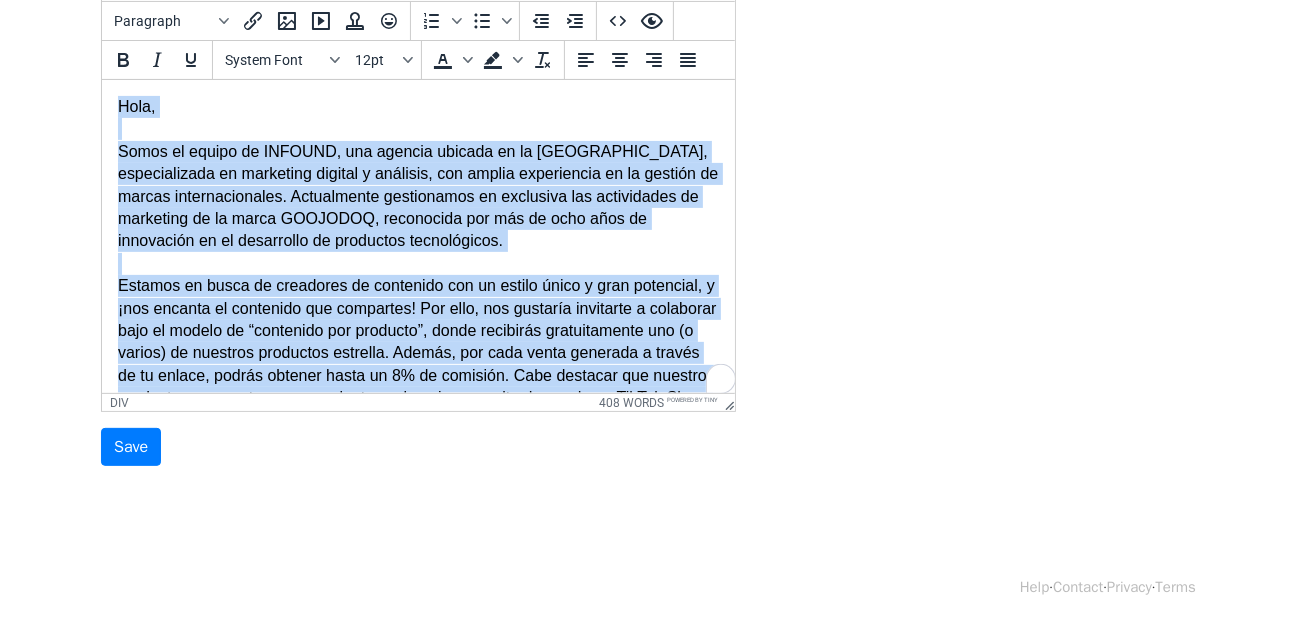drag, startPoint x: 372, startPoint y: 388, endPoint x: 120, endPoint y: 105, distance: 378.93668 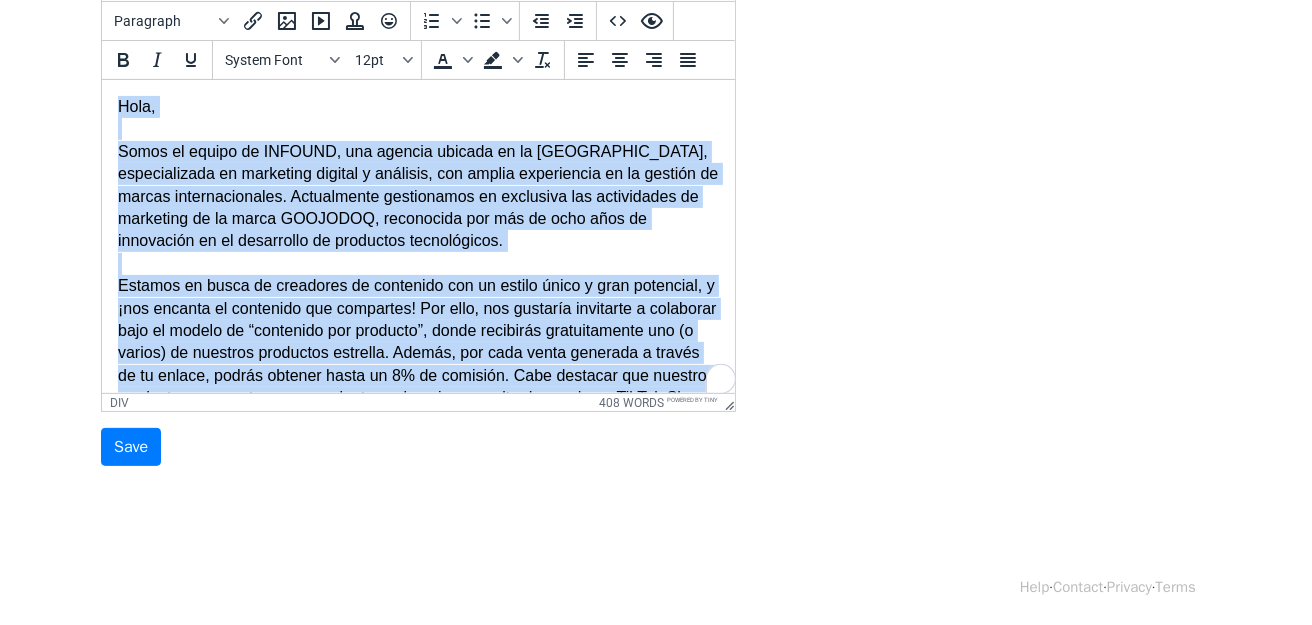 click on "Hola, Somos el equipo de INFOUND, una agencia ubicada en la Ciudad de México, especializada en marketing digital y análisis, con amplia experiencia en la gestión de marcas internacionales. Actualmente gestionamos en exclusiva las actividades de marketing de la marca GOOJODOQ, reconocida por más de ocho años de innovación en el desarrollo de productos tecnológicos. Beneficios de esta colaboración: Producto gratuito: Tras la aprobación por parte de la marca, podrás elegir un producto de nuestro catálogo (ver enlaces abajo). Comisión del 8%: Por cada venta realizada a través de tu enlace o código personalizado, recibirás una comisión. Promoción publicitaria: Tras publicar tu video, lo promocionaremos mediante publicidad digital para maximizar su alcance y resultados. Regalo especial: Si logras vender 20 unidades, te obsequiaremos un regalo especial en reconocimiento a tu esfuerzo. ¿Cómo participar? Elige un producto de los siguientes enlaces: Atentamente, Agencia de Marketing Digital" at bounding box center [417, 756] 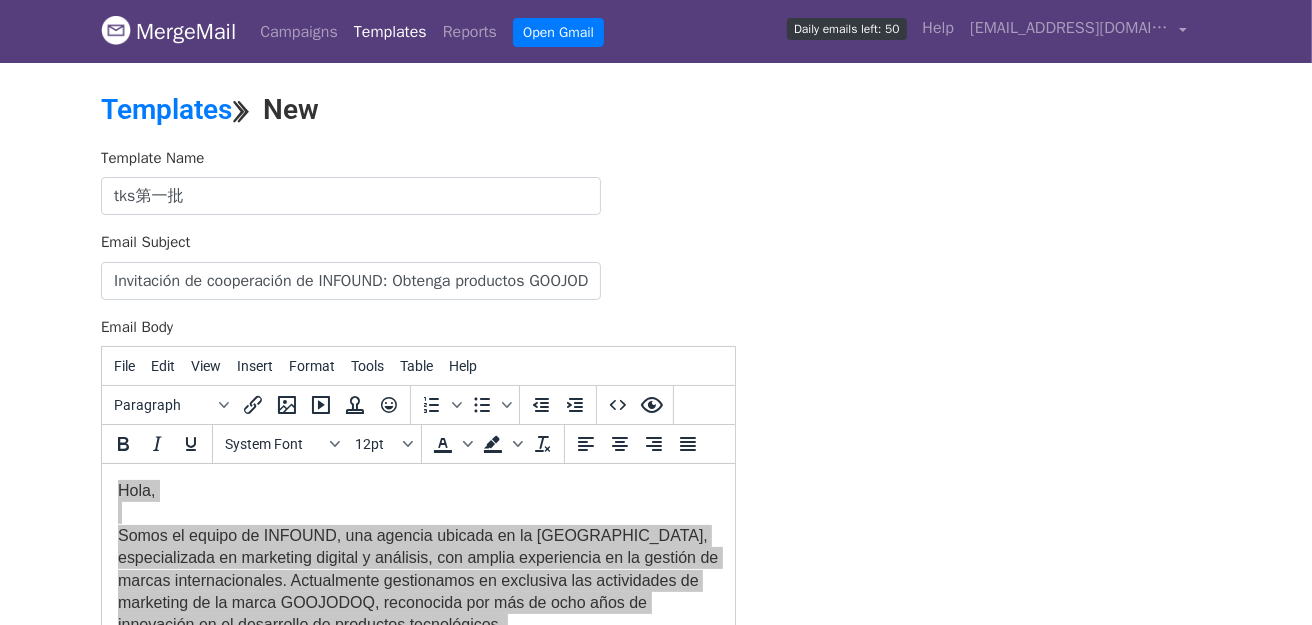 drag, startPoint x: 191, startPoint y: 196, endPoint x: 138, endPoint y: 204, distance: 53.600372 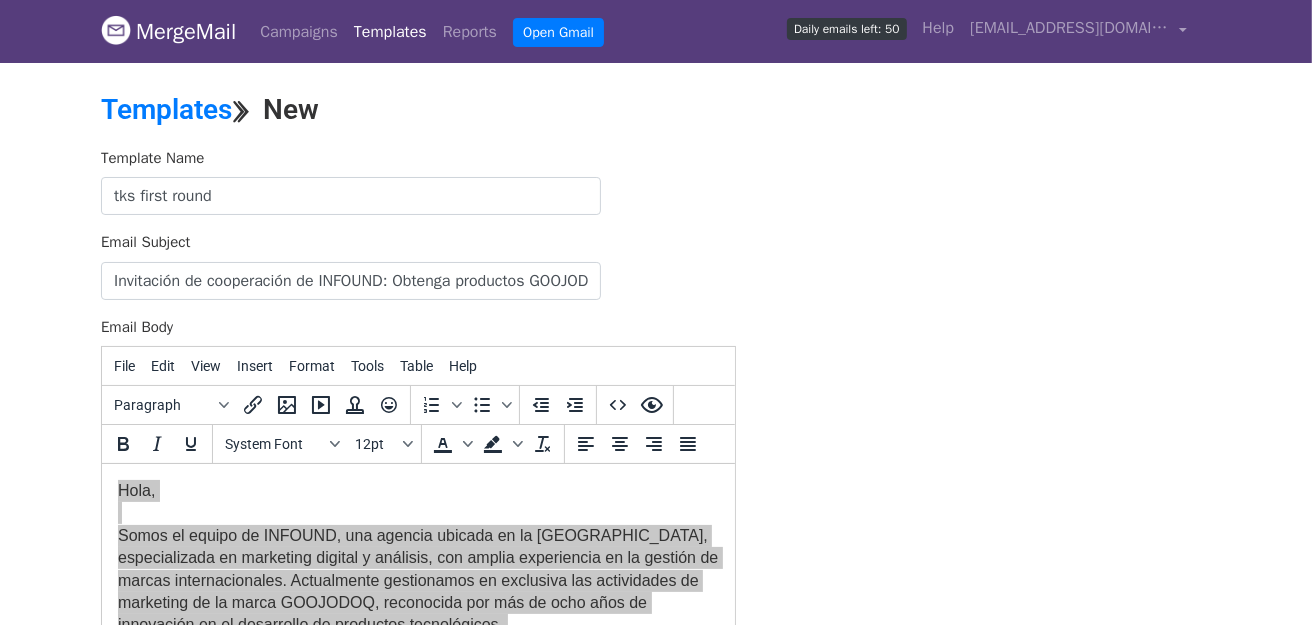 type on "tks first round" 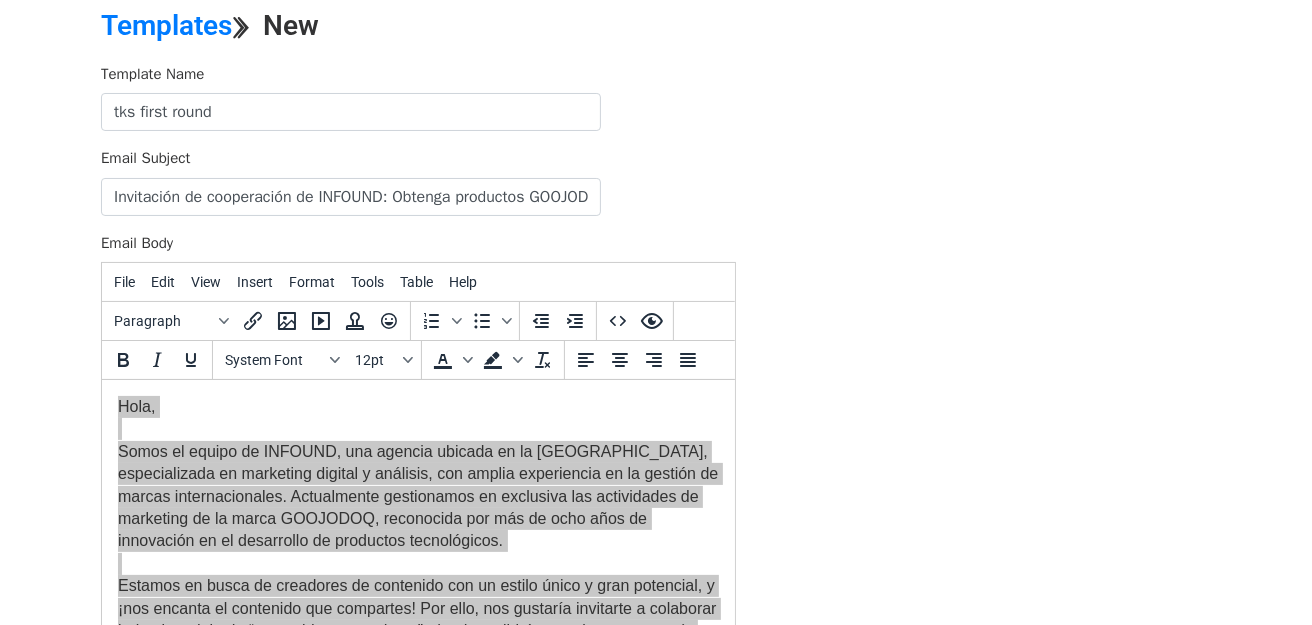 click on "Template Name
tks first round
Email Subject
Invitación de cooperación de INFOUND: Obtenga productos GOOJODOQ y gane comisiones de ventas
Email Body
File Edit View Insert Format Tools Table Help Paragraph To open the popup, press Shift+Enter To open the popup, press Shift+Enter System Font 12pt To open the popup, press Shift+Enter To open the popup, press Shift+Enter div 408 words Powered by Tiny
Save" at bounding box center (656, 415) 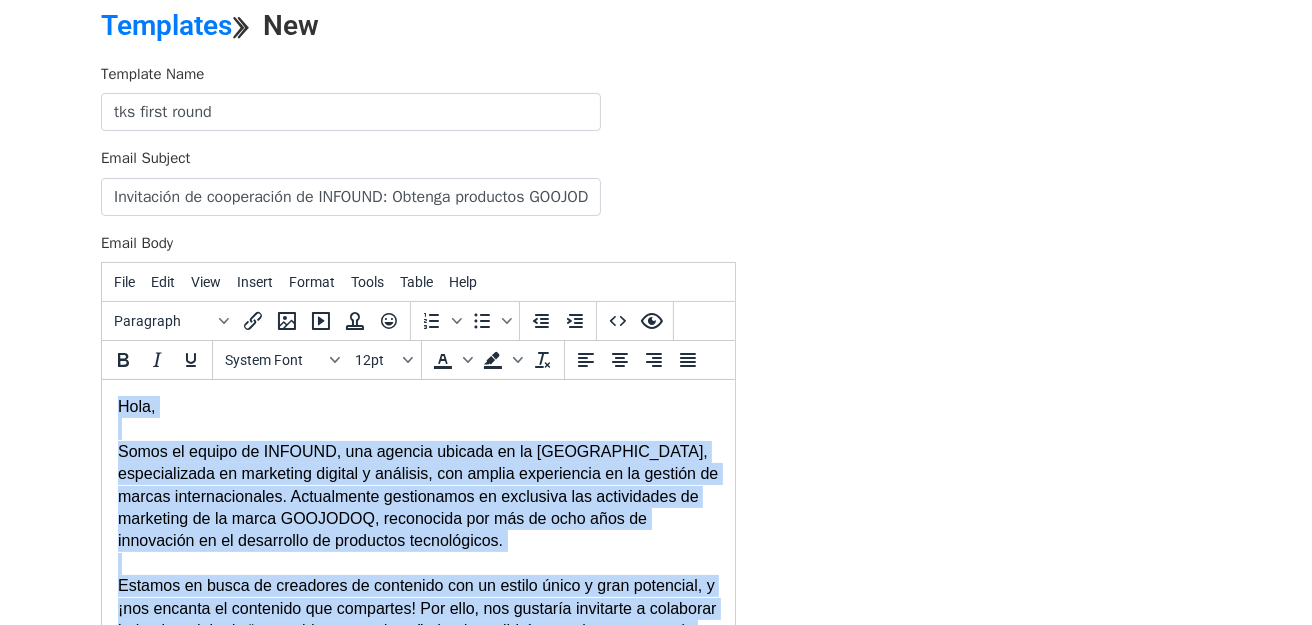 click on "Somos el equipo de INFOUND, una agencia ubicada en la Ciudad de México, especializada en marketing digital y análisis, con amplia experiencia en la gestión de marcas internacionales. Actualmente gestionamos en exclusiva las actividades de marketing de la marca GOOJODOQ, reconocida por más de ocho años de innovación en el desarrollo de productos tecnológicos." at bounding box center (417, 497) 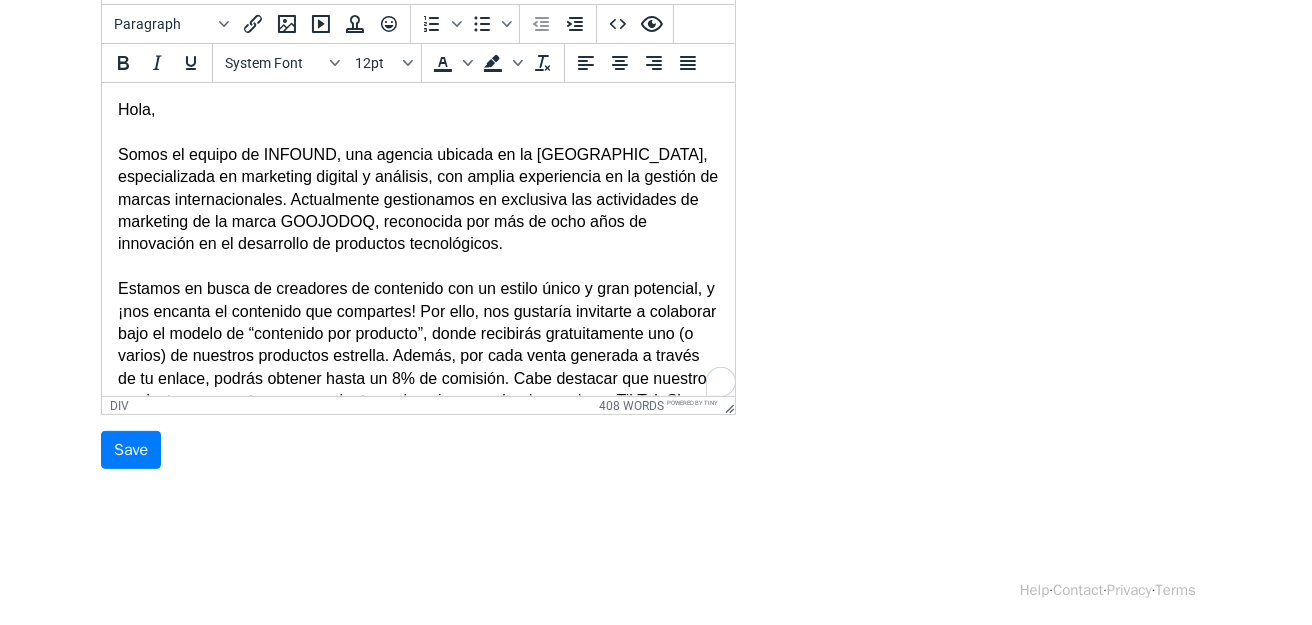 scroll, scrollTop: 384, scrollLeft: 0, axis: vertical 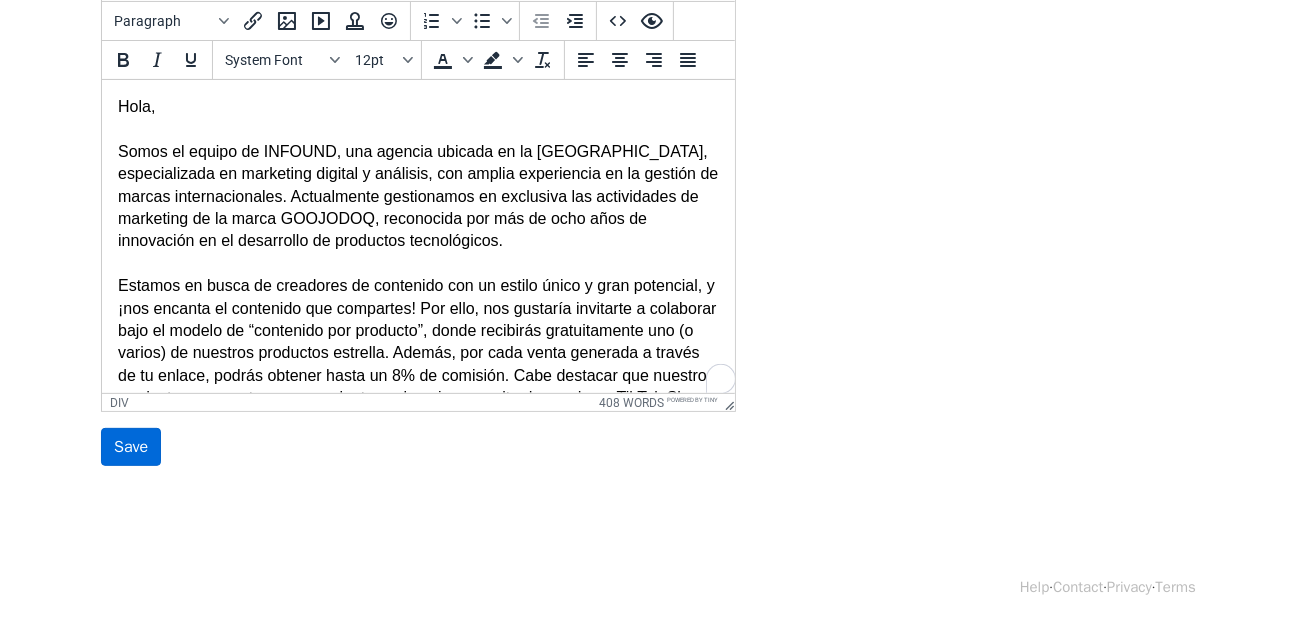 click on "Save" at bounding box center [131, 447] 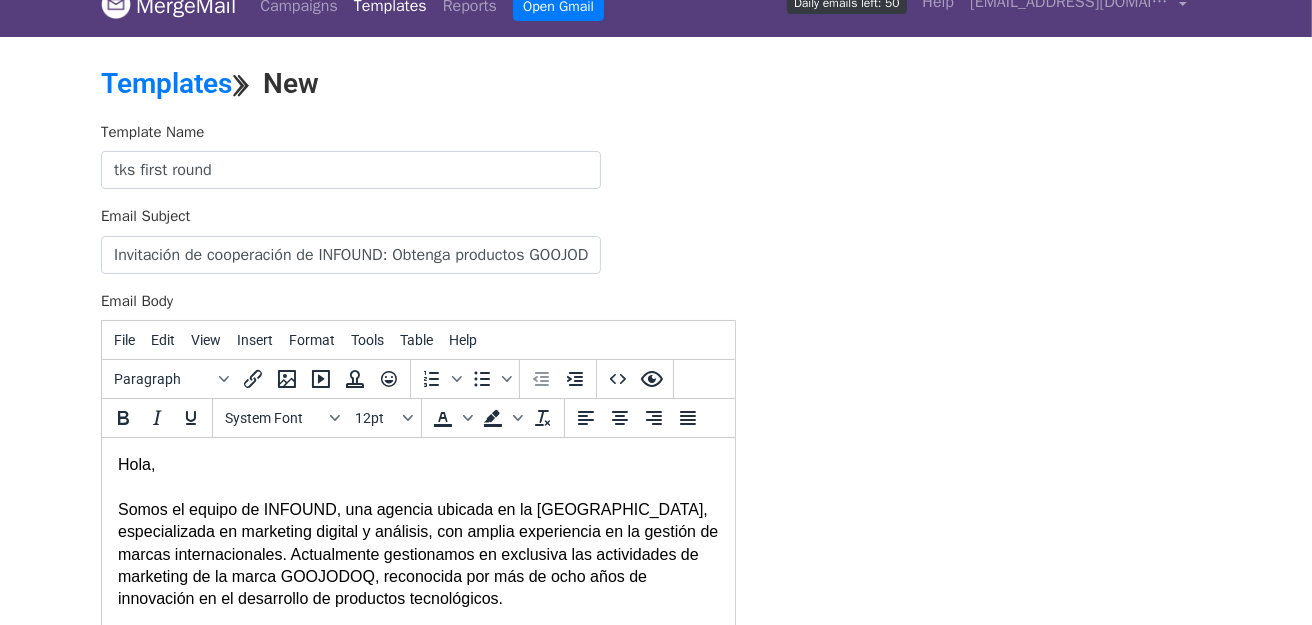 scroll, scrollTop: 0, scrollLeft: 0, axis: both 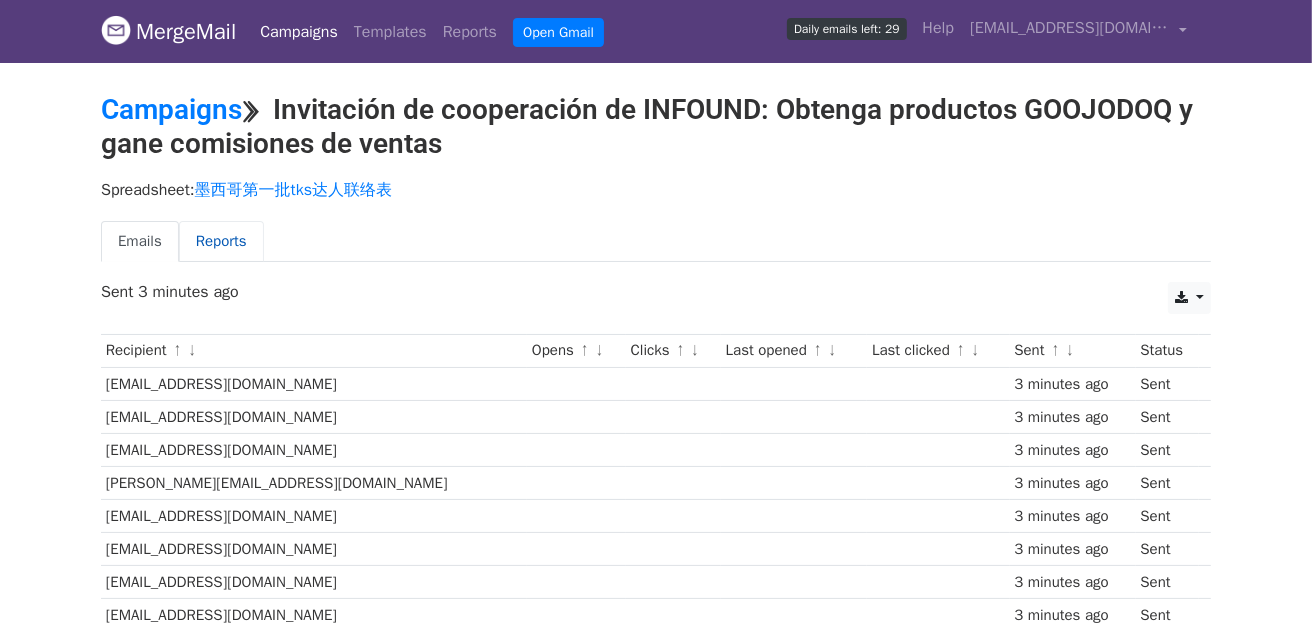 click on "Reports" at bounding box center (221, 241) 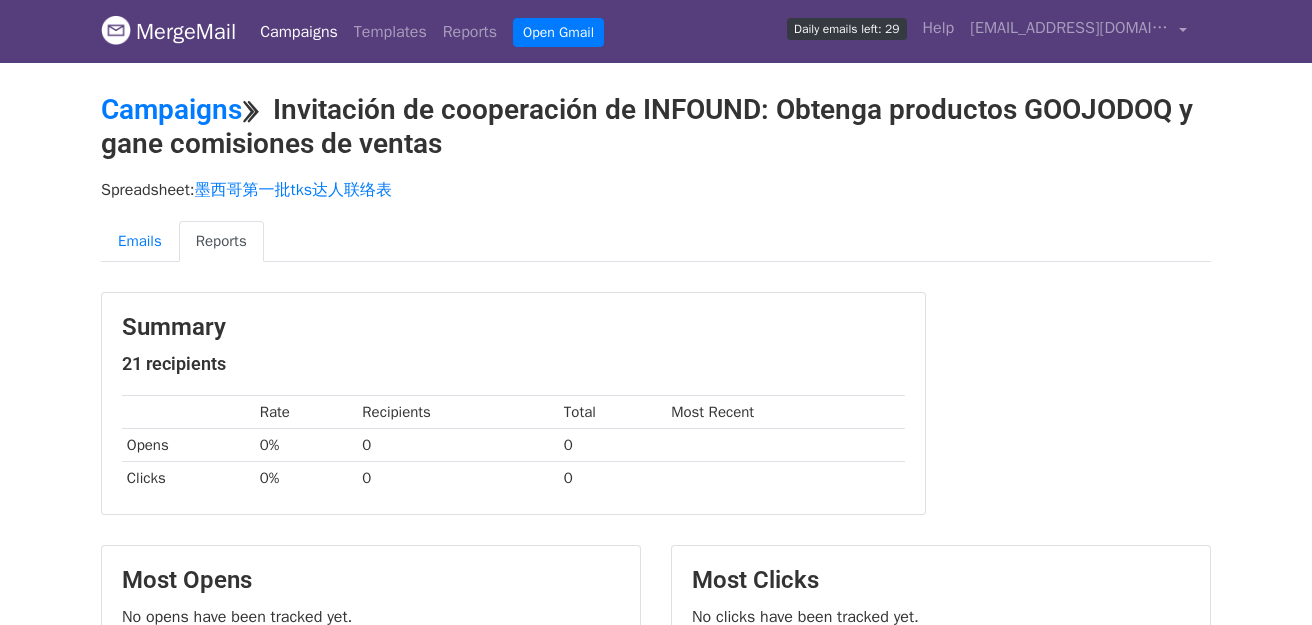scroll, scrollTop: 0, scrollLeft: 0, axis: both 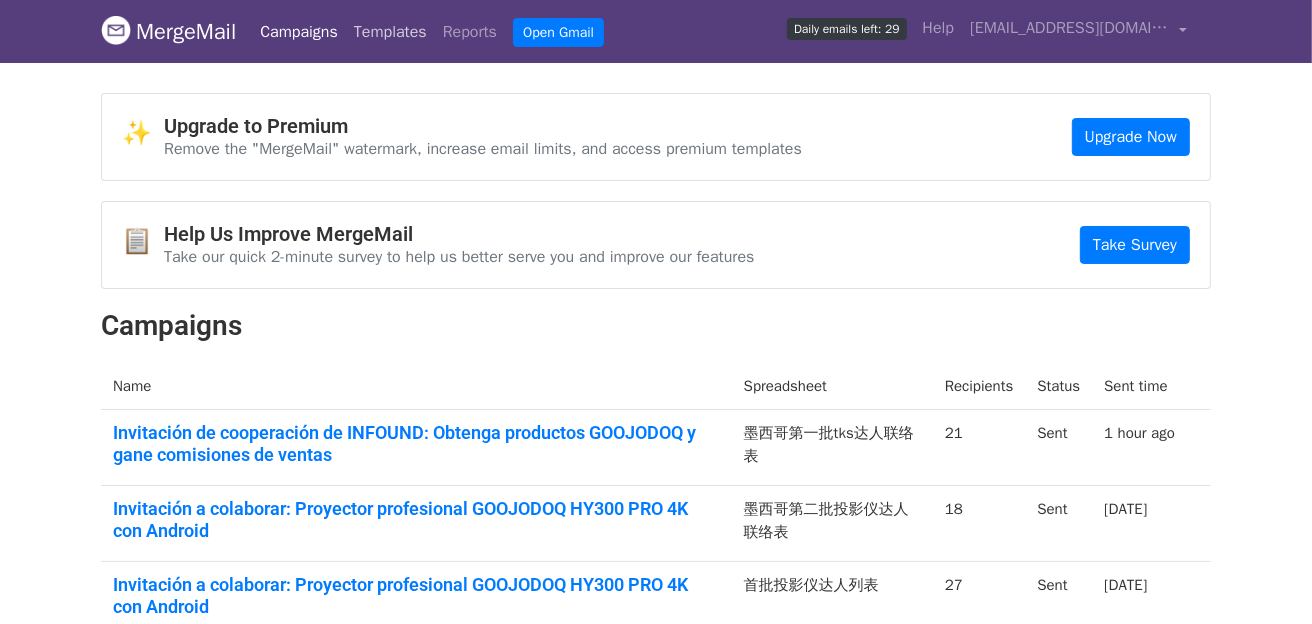 click on "Templates" at bounding box center [390, 32] 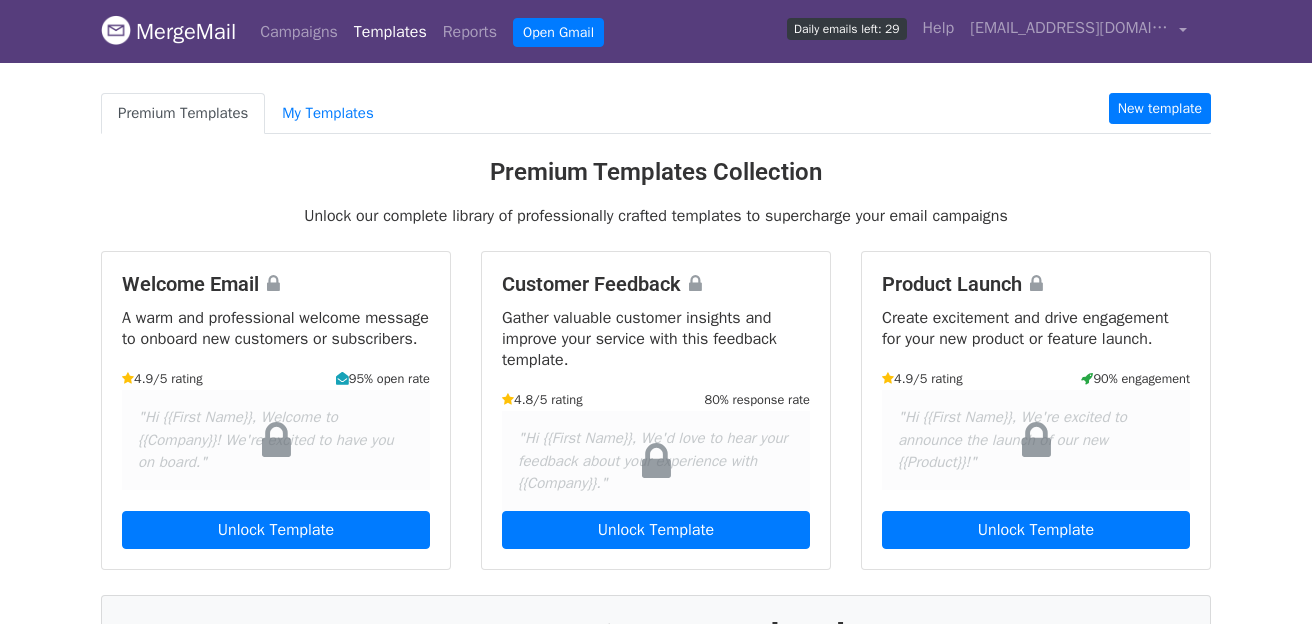 scroll, scrollTop: 0, scrollLeft: 0, axis: both 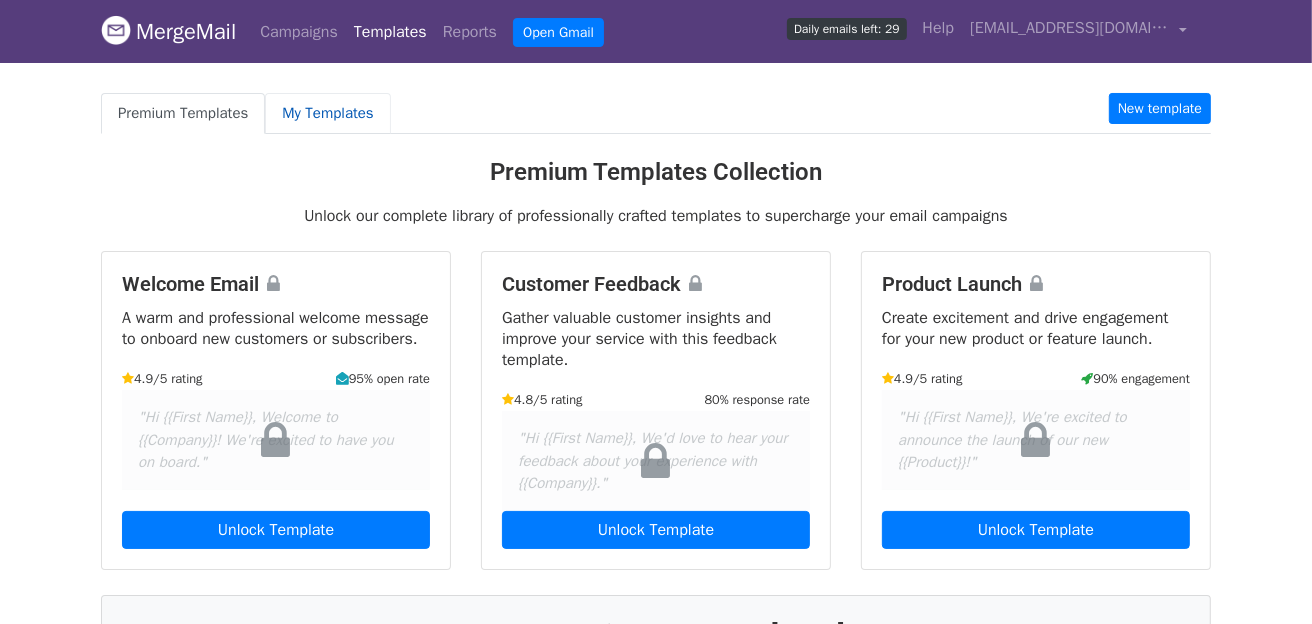 click on "My Templates" at bounding box center (327, 113) 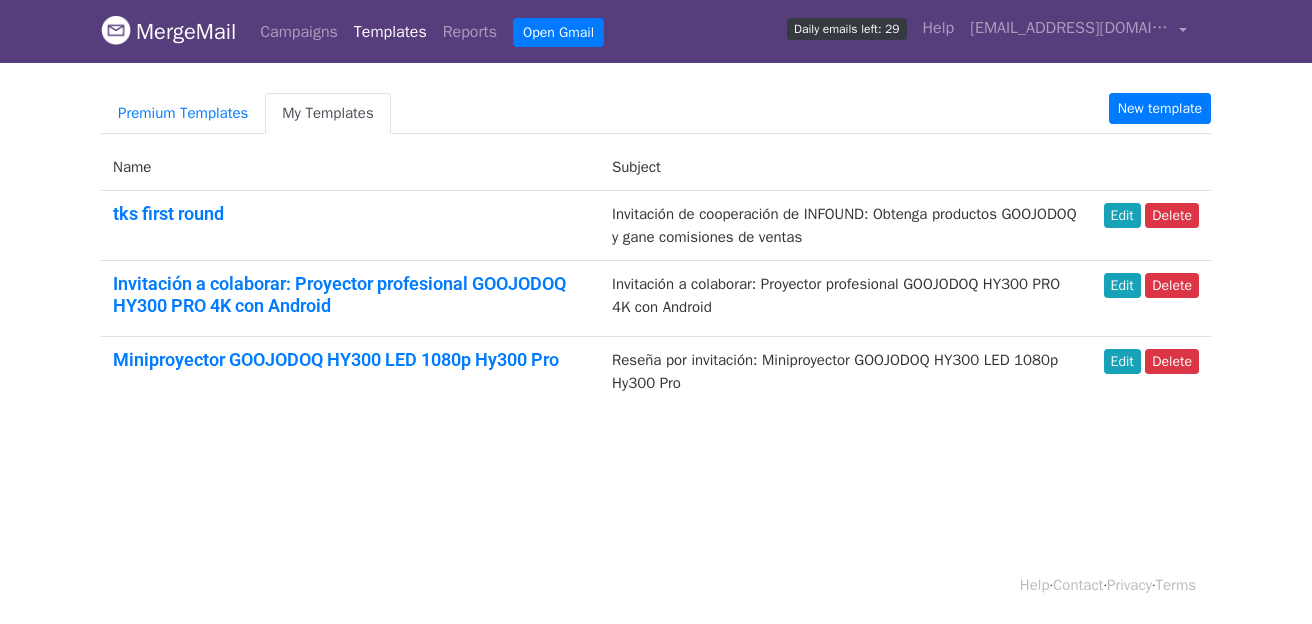 scroll, scrollTop: 0, scrollLeft: 0, axis: both 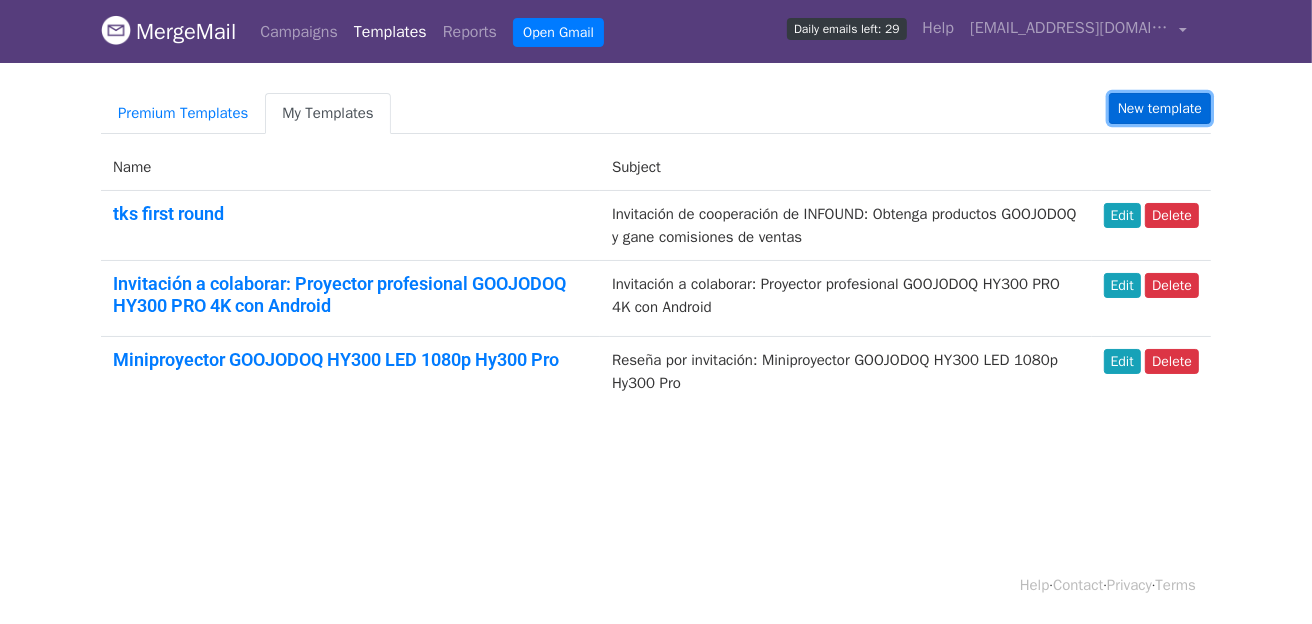 click on "New template" at bounding box center (1160, 108) 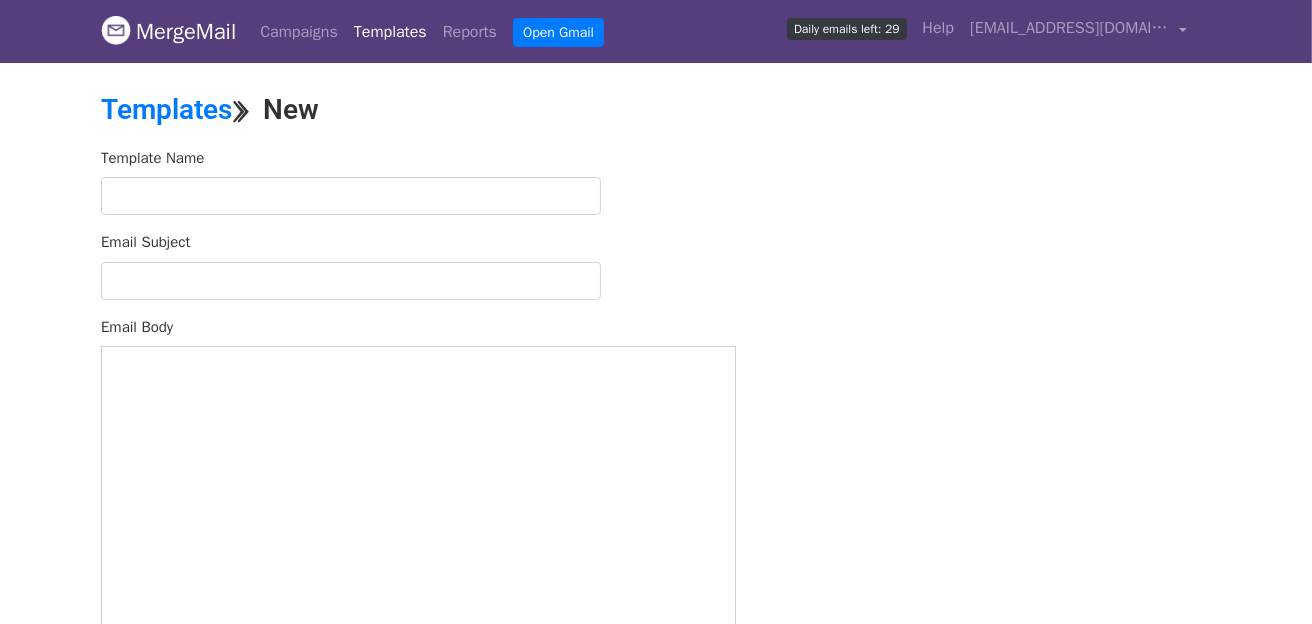 scroll, scrollTop: 0, scrollLeft: 0, axis: both 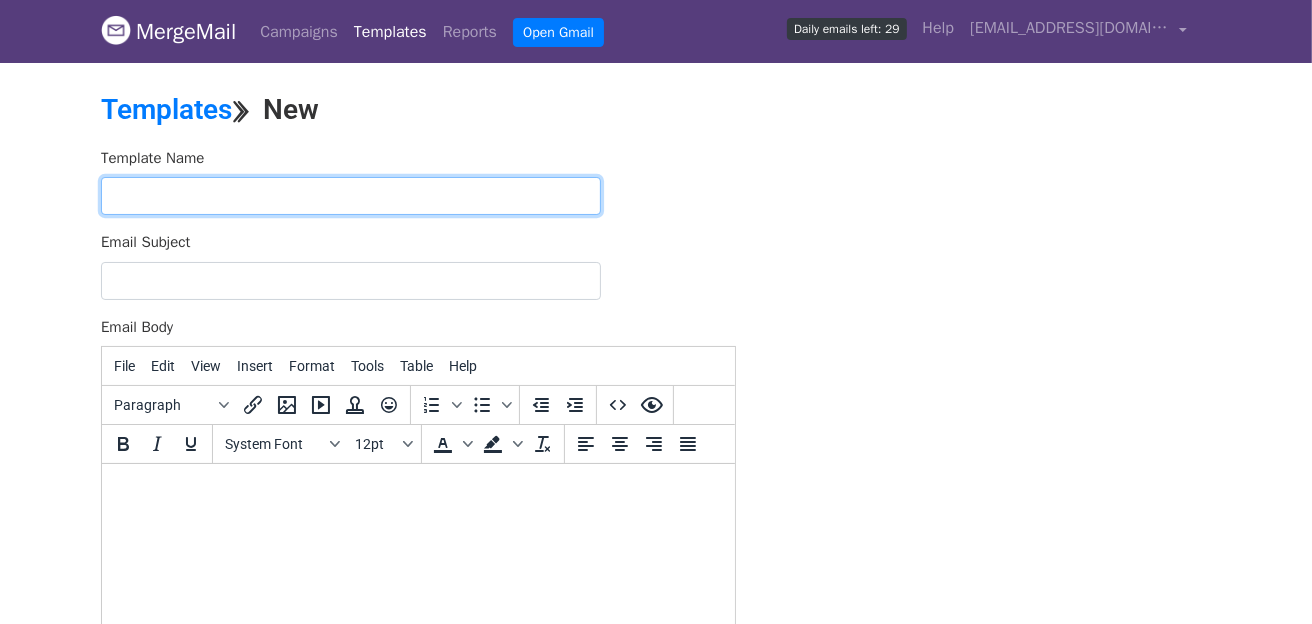 click at bounding box center [351, 196] 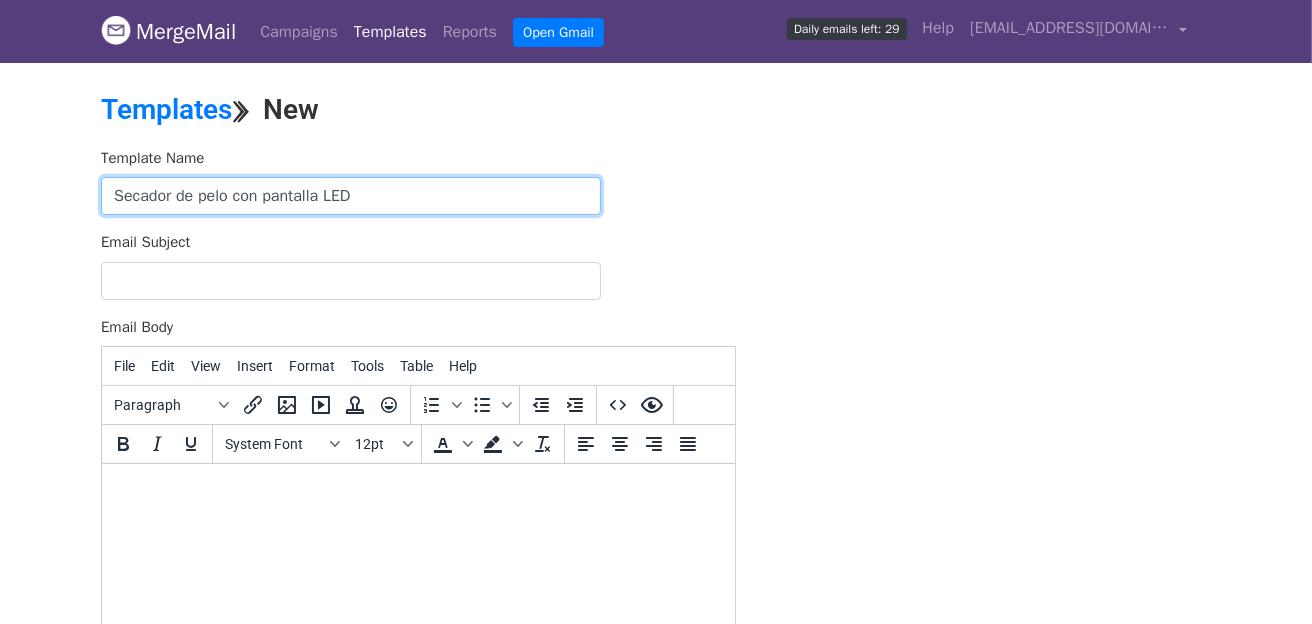 type on "Secador de pelo con pantalla LED" 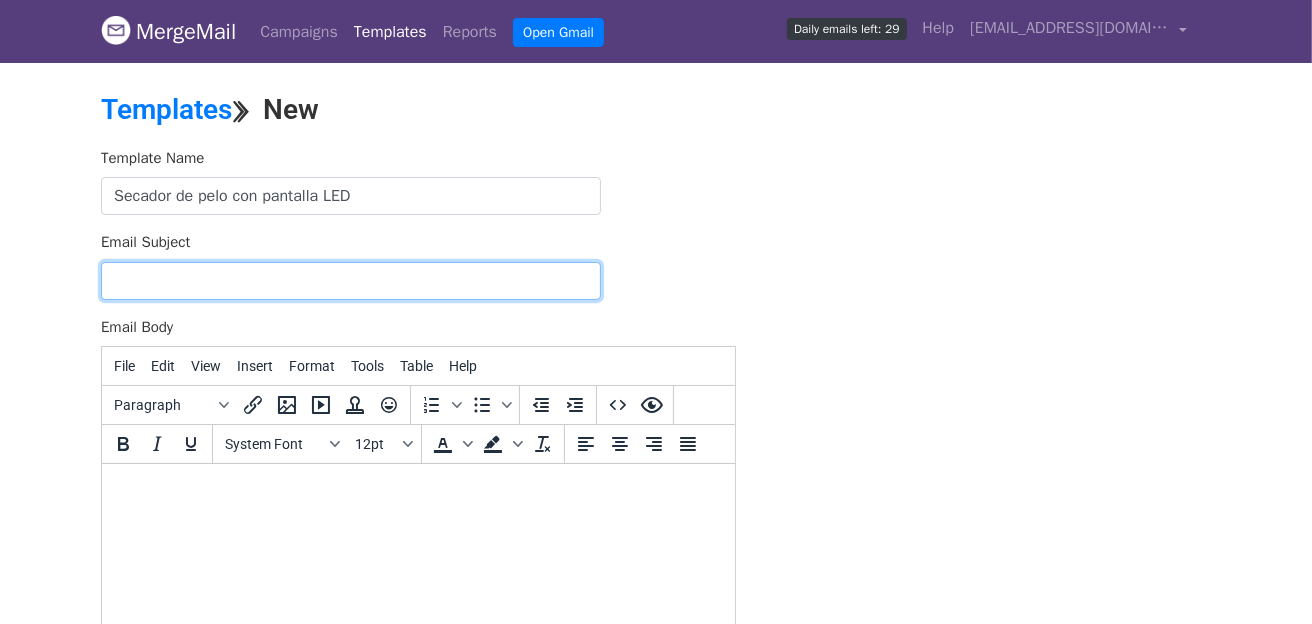 click on "Email Subject" at bounding box center [351, 281] 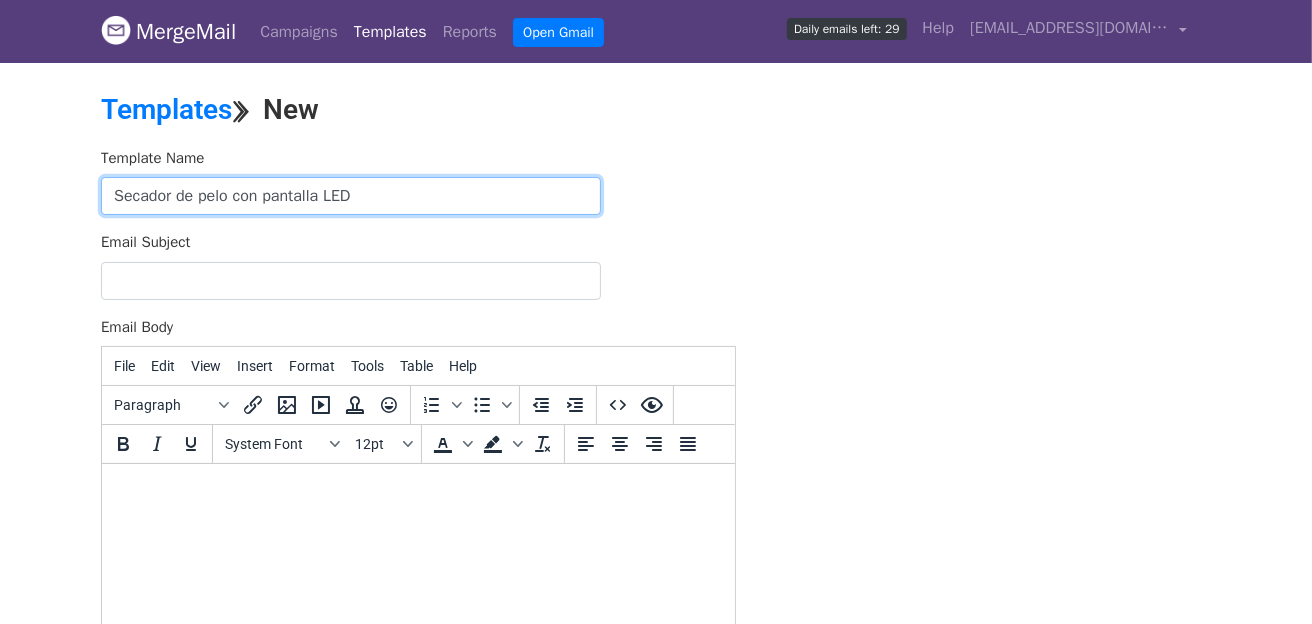 click on "Secador de pelo con pantalla LED" at bounding box center (351, 196) 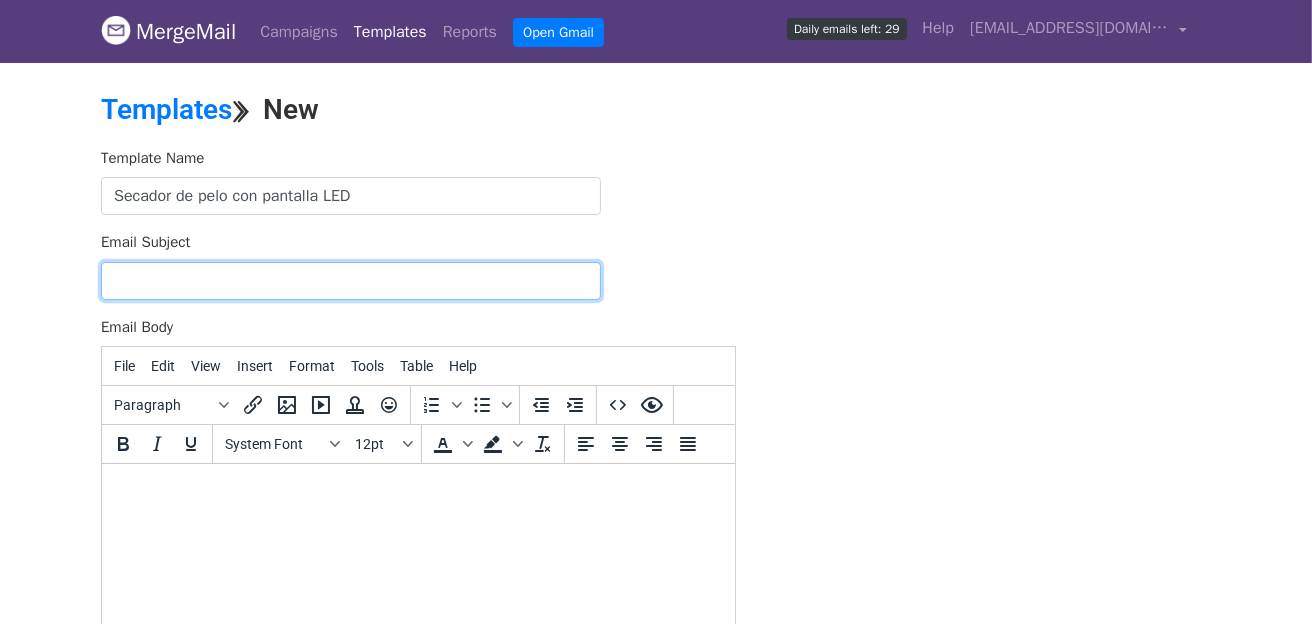 click on "Email Subject" at bounding box center (351, 281) 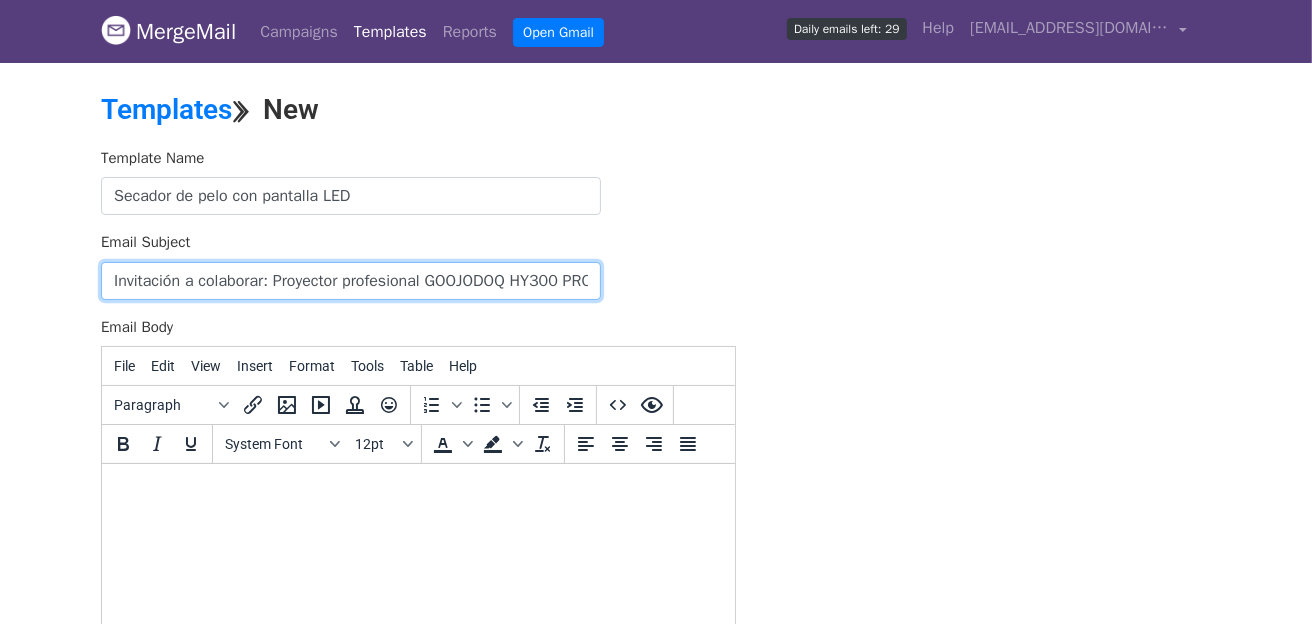 scroll, scrollTop: 0, scrollLeft: 180, axis: horizontal 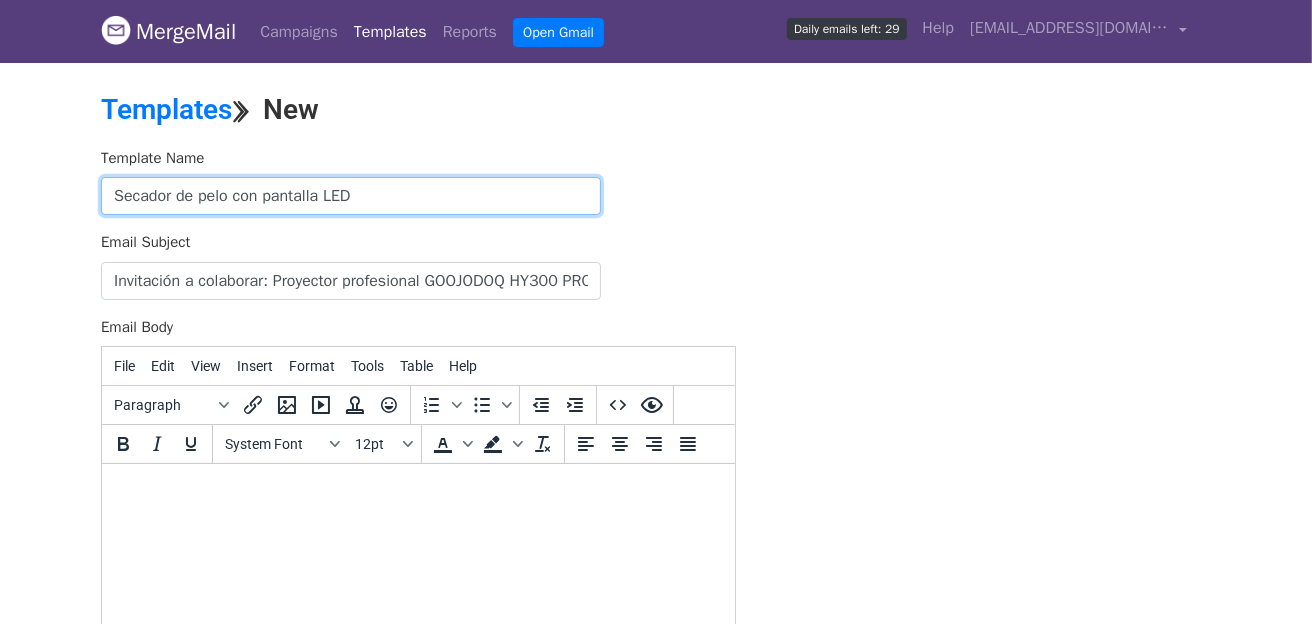 drag, startPoint x: 406, startPoint y: 200, endPoint x: 88, endPoint y: 189, distance: 318.1902 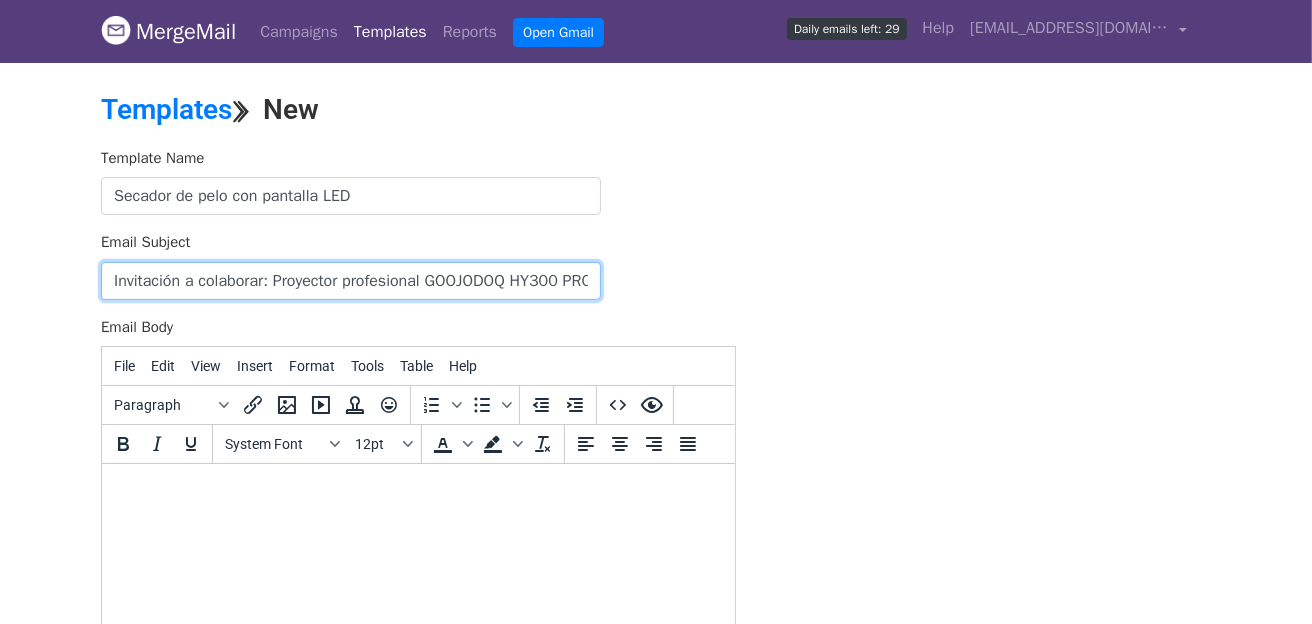 click on "Invitación a colaborar: Proyector profesional GOOJODOQ HY300 PRO 4K con Android" at bounding box center [351, 281] 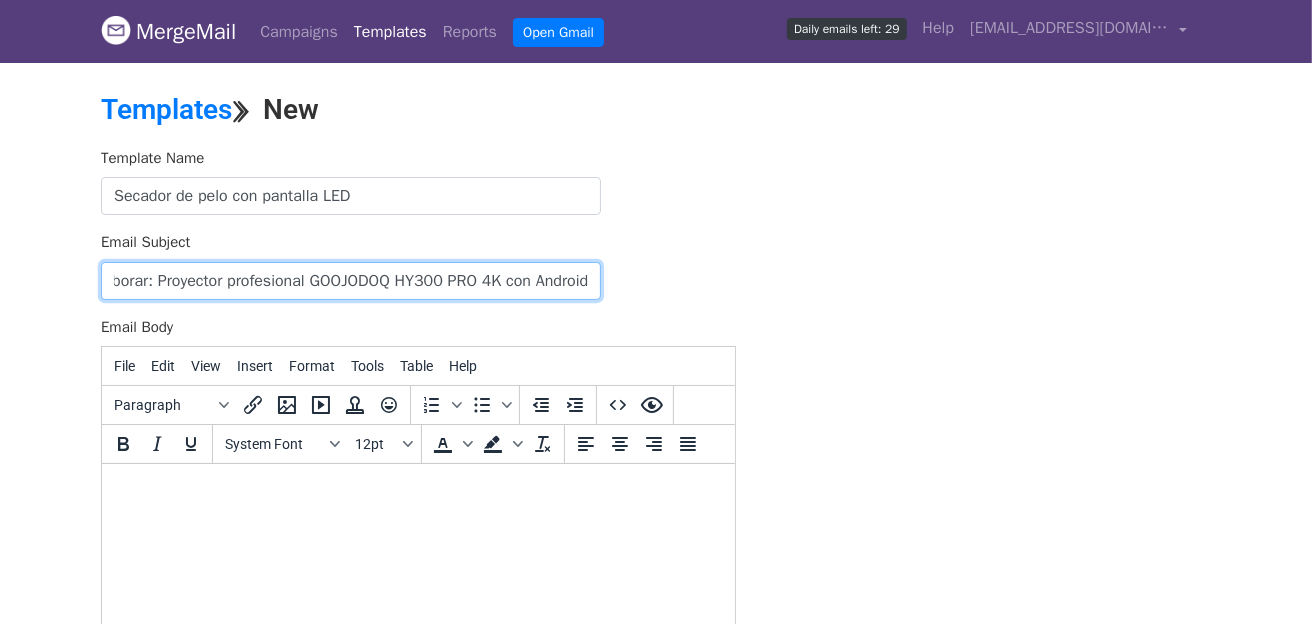 drag, startPoint x: 292, startPoint y: 276, endPoint x: 672, endPoint y: 284, distance: 380.0842 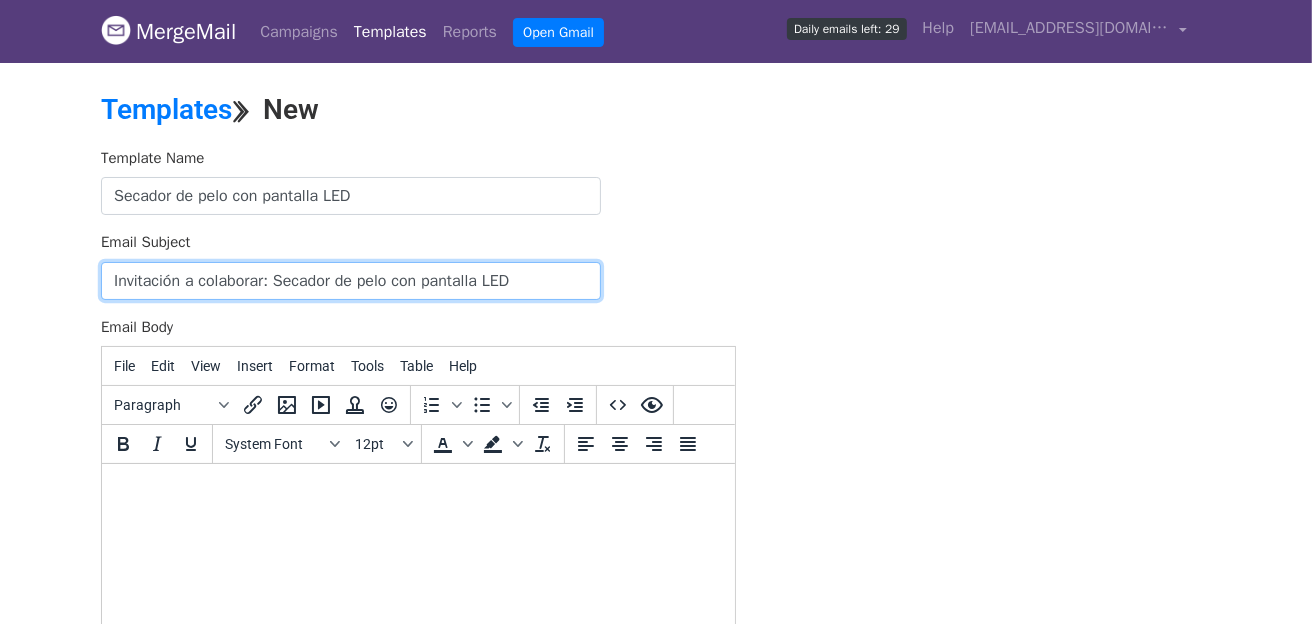 scroll, scrollTop: 0, scrollLeft: 0, axis: both 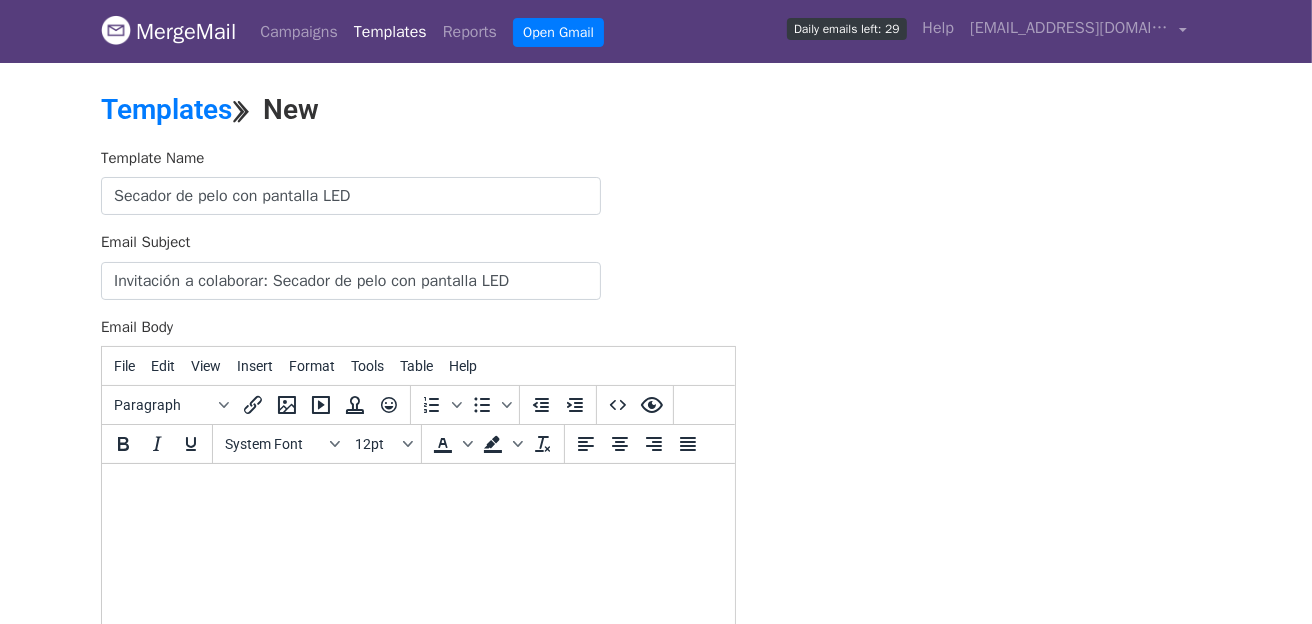 click on "Template Name
Secador de pelo con pantalla LED
Email Subject
Invitación a colaborar: Secador de pelo con pantalla LED
Email Body
File Edit View Insert Format Tools Table Help Paragraph To open the popup, press Shift+Enter To open the popup, press Shift+Enter System Font 12pt To open the popup, press Shift+Enter To open the popup, press Shift+Enter 0 words Powered by Tiny
Save" at bounding box center [656, 499] 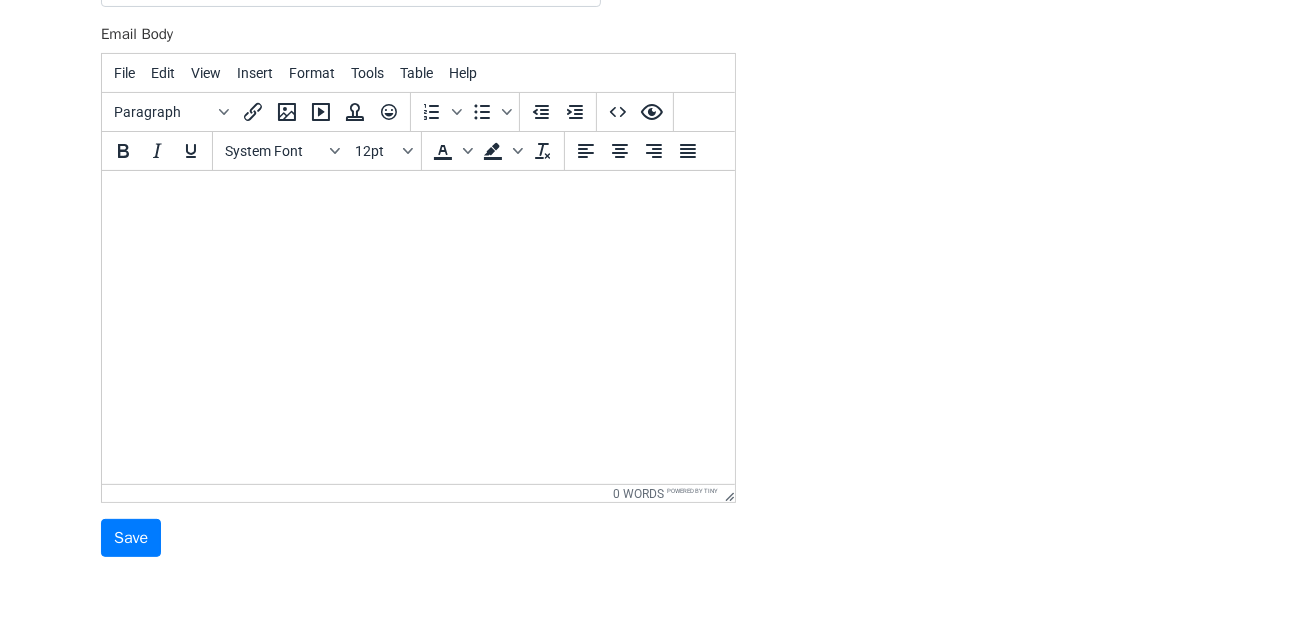 scroll, scrollTop: 299, scrollLeft: 0, axis: vertical 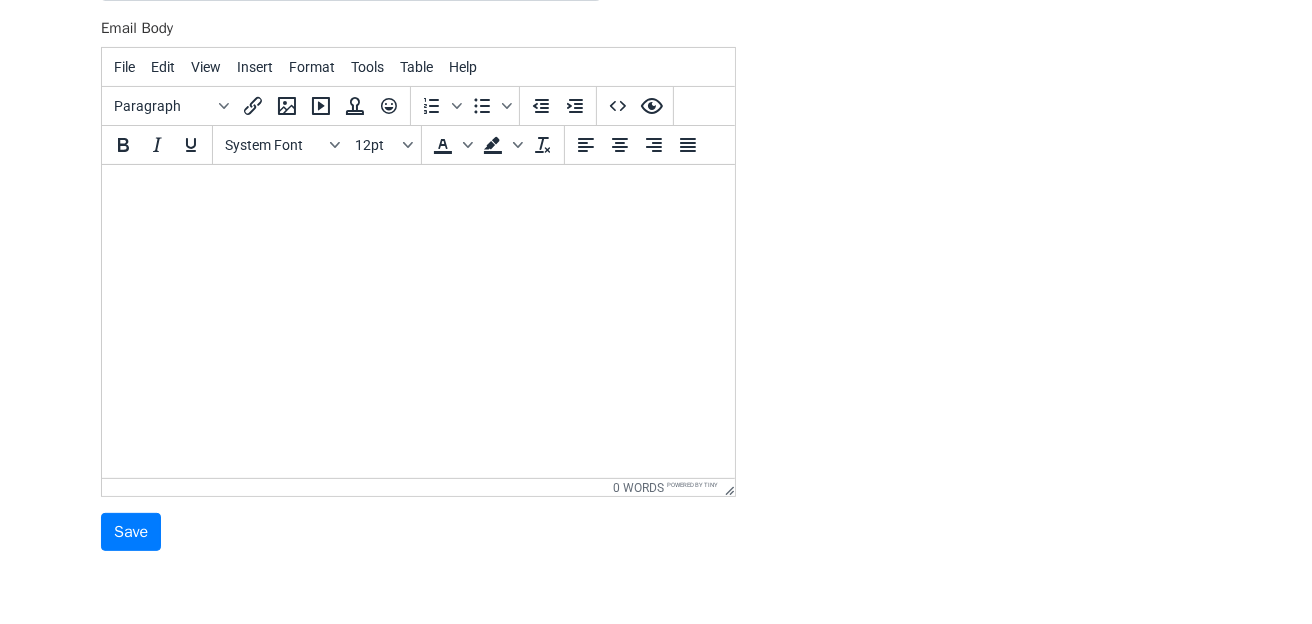 click at bounding box center (417, 192) 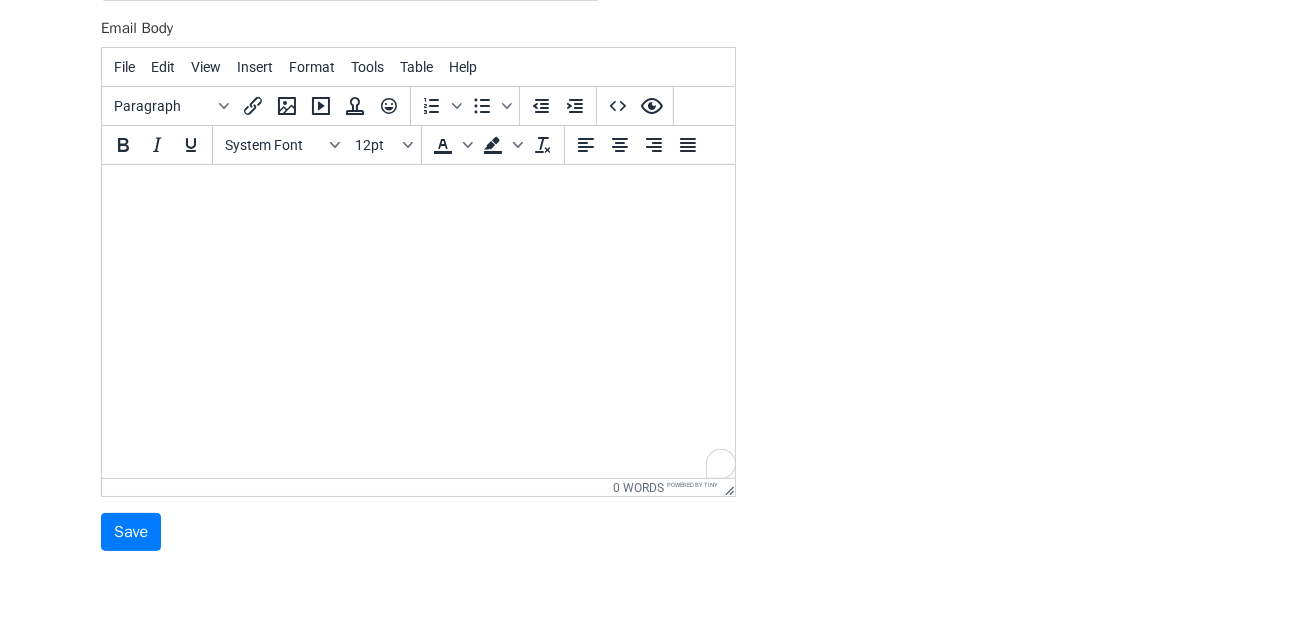 paste 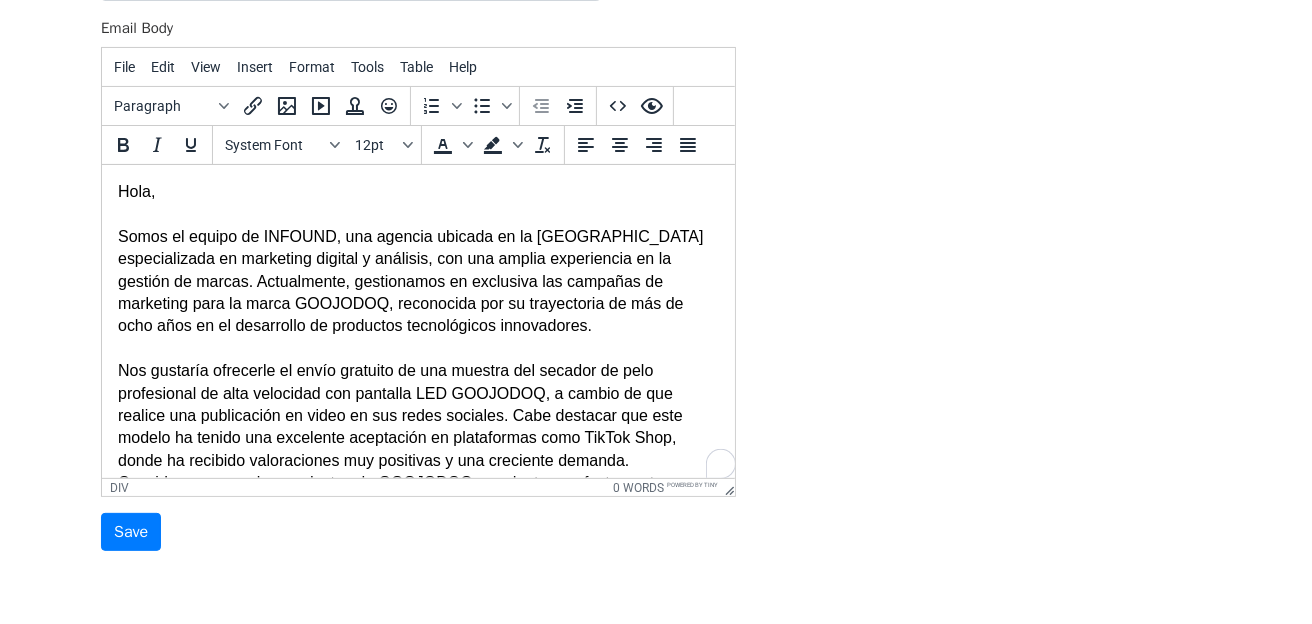 scroll, scrollTop: 866, scrollLeft: 0, axis: vertical 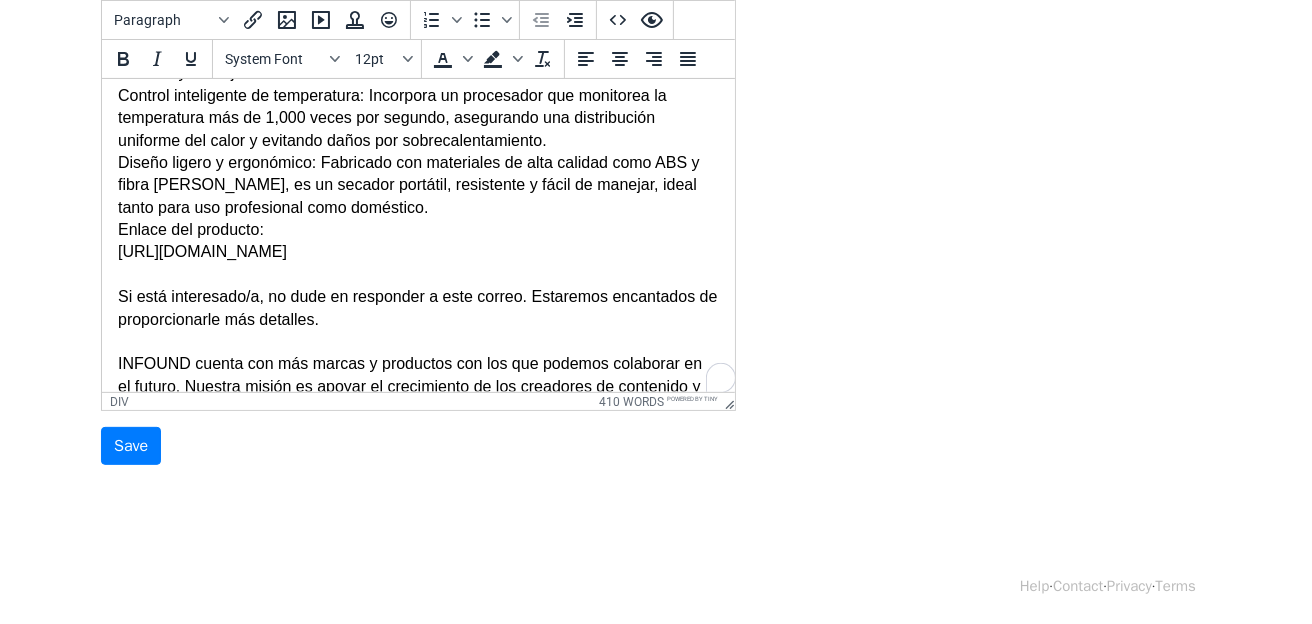 drag, startPoint x: 120, startPoint y: 253, endPoint x: 469, endPoint y: 268, distance: 349.3222 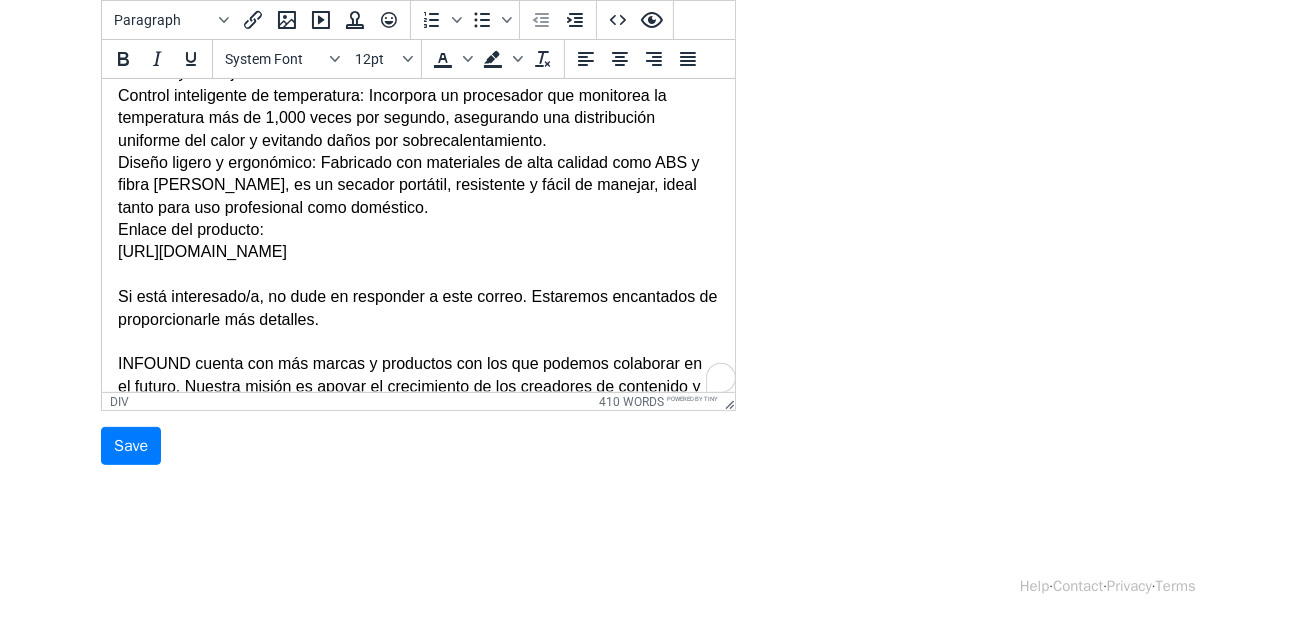 click on "https://articulo.mercadolibre.com.mx/MLM-2896894060-secador-de-pelo-alta-velocidad-profesional-con-pantalla-led-_JM" at bounding box center [417, 252] 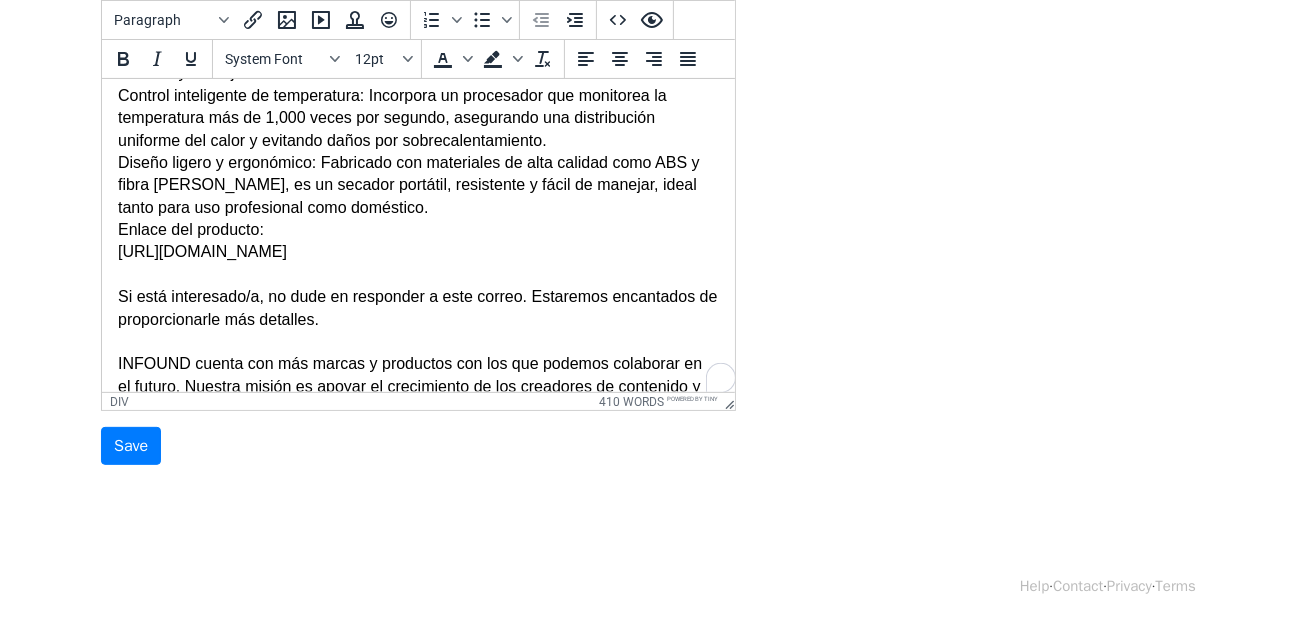 click on "Enlace del producto:" at bounding box center [417, 230] 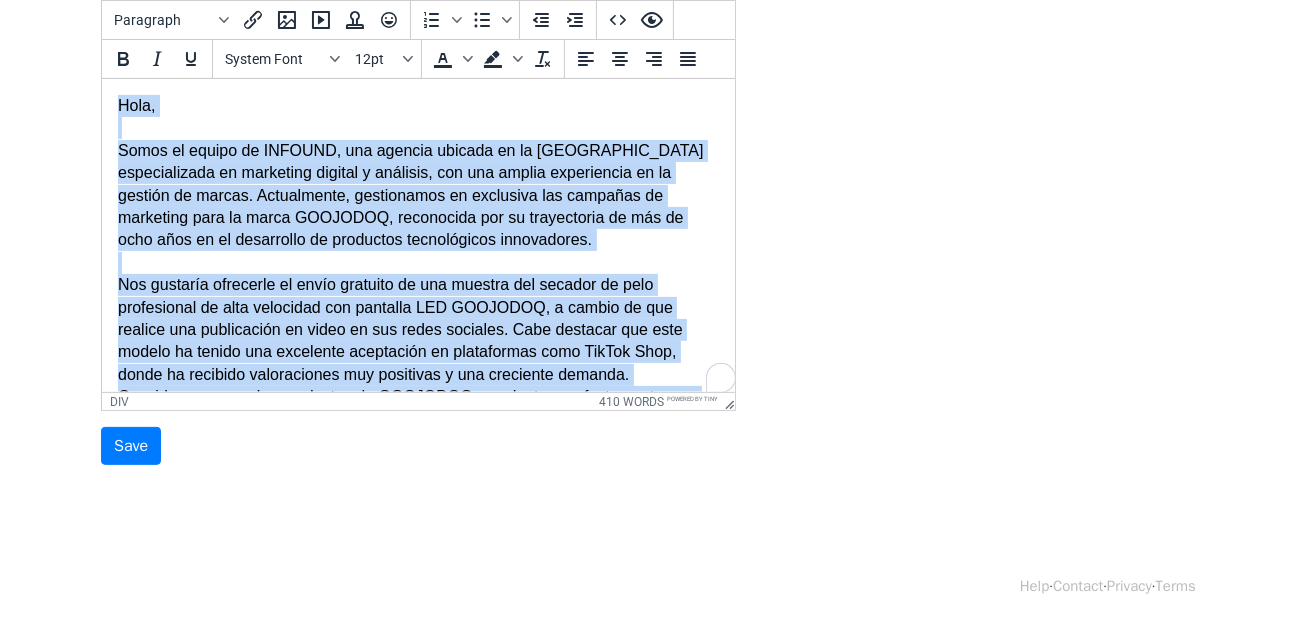 drag, startPoint x: 348, startPoint y: 368, endPoint x: 163, endPoint y: 177, distance: 265.906 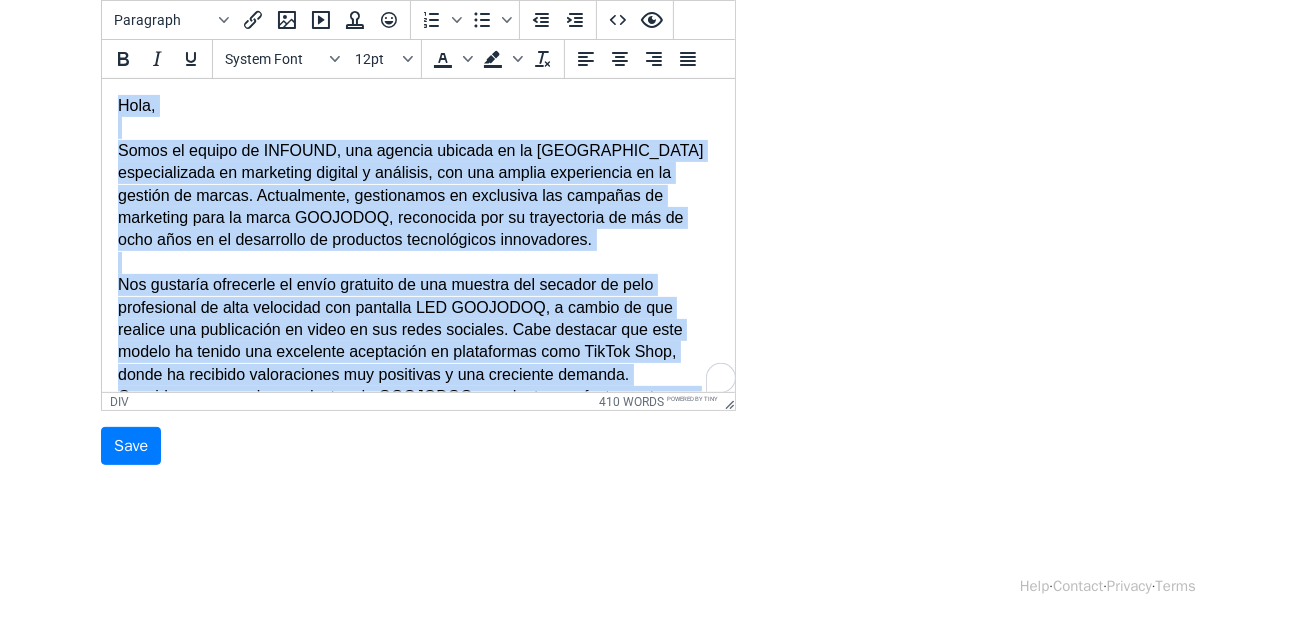 click on "Hola, Somos el equipo de INFOUND, una agencia ubicada en la Ciudad de México especializada en marketing digital y análisis, con una amplia experiencia en la gestión de marcas. Actualmente, gestionamos en exclusiva las campañas de marketing para la marca GOOJODOQ, reconocida por su trayectoria de más de ocho años en el desarrollo de productos tecnológicos innovadores. Nos gustaría ofrecerle el envío gratuito de una muestra del secador de pelo profesional de alta velocidad con pantalla LED GOOJODOQ, a cambio de que realice una publicación en video en sus redes sociales. Cabe destacar que este modelo ha tenido una excelente aceptación en plataformas como TikTok Shop, donde ha recibido valoraciones muy positivas y una creciente demanda. Consideramos que los productos de GOOJODOQ se adaptan perfectamente a su estilo de contenido y pueden aportar valor tanto a usted como a su audiencia, generando crecimiento y nuevas oportunidades. Enlace del producto: Atentamente, Agencia de Marketing Digital" at bounding box center (417, 677) 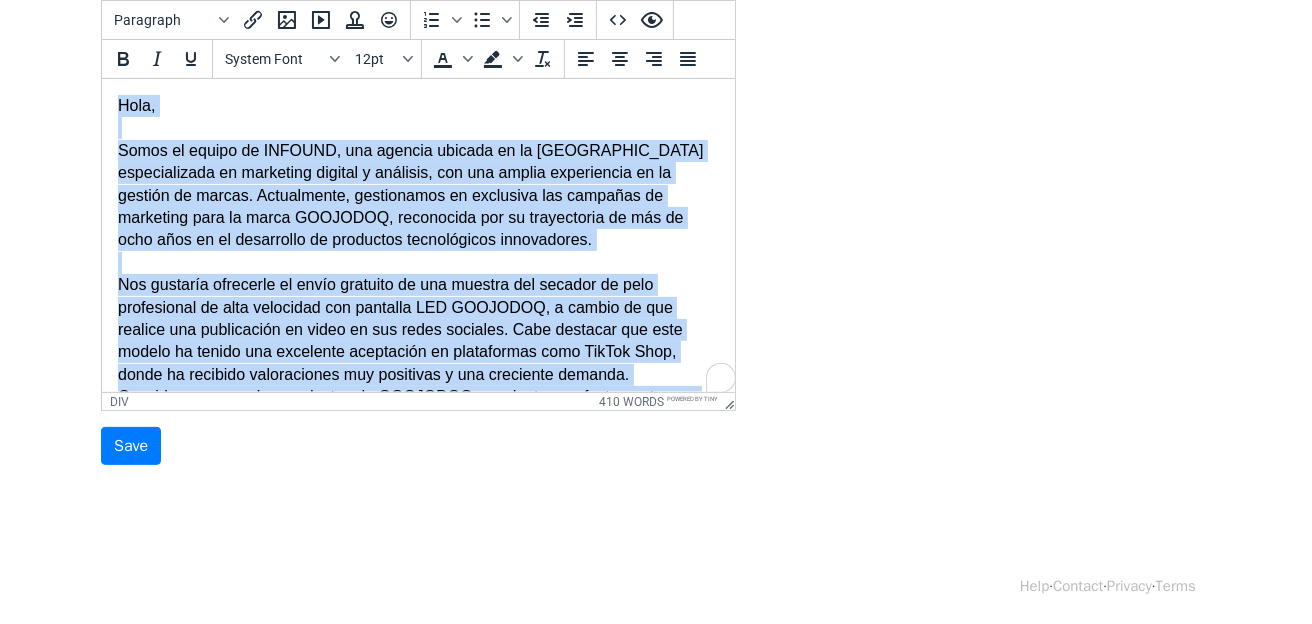 copy on "Hola, Somos el equipo de INFOUND, una agencia ubicada en la Ciudad de México especializada en marketing digital y análisis, con una amplia experiencia en la gestión de marcas. Actualmente, gestionamos en exclusiva las campañas de marketing para la marca GOOJODOQ, reconocida por su trayectoria de más de ocho años en el desarrollo de productos tecnológicos innovadores. Nos gustaría ofrecerle el envío gratuito de una muestra del secador de pelo profesional de alta velocidad con pantalla LED GOOJODOQ, a cambio de que realice una publicación en video en sus redes sociales. Cabe destacar que este modelo ha tenido una excelente aceptación en plataformas como TikTok Shop, donde ha recibido valoraciones muy positivas y una creciente demanda. Consideramos que los productos de GOOJODOQ se adaptan perfectamente a su estilo de contenido y pueden aportar valor tanto a usted como a su audiencia, generando crecimiento y nuevas oportunidades. Algunas de las características más destacadas del secador de pelo GOOJODOQ son: P..." 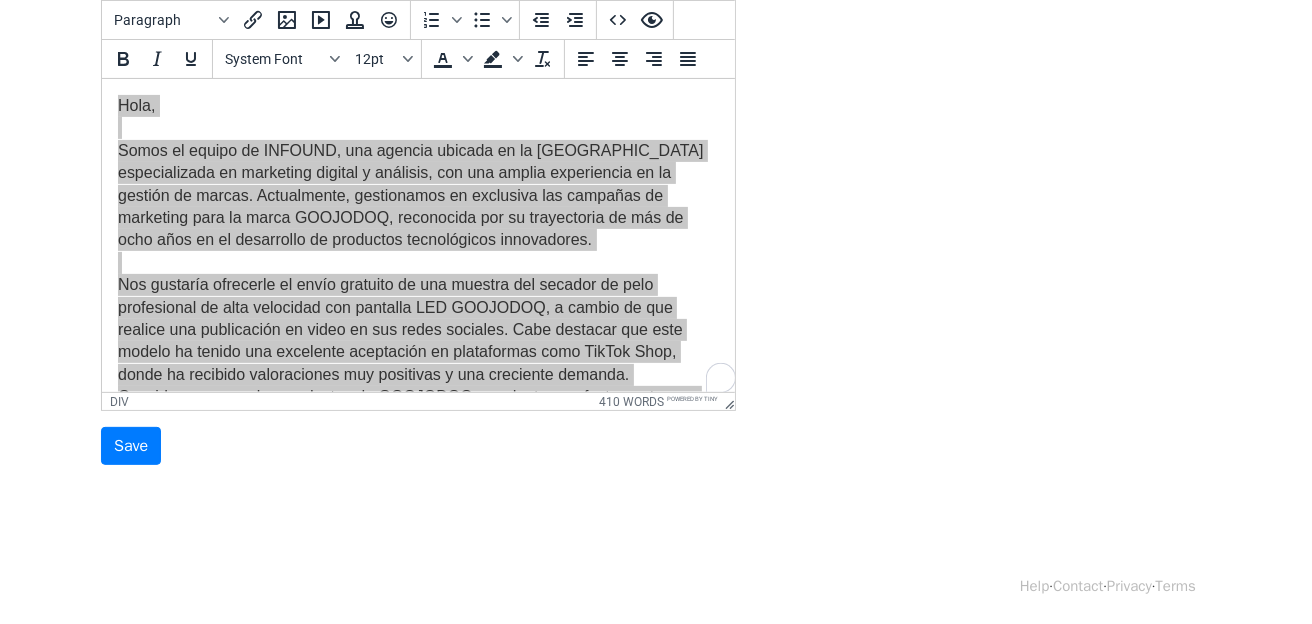 click on "Template Name
Secador de pelo con pantalla LED
Email Subject
Invitación a colaborar: Secador de pelo con pantalla LED
Email Body
File Edit View Insert Format Tools Table Help Paragraph To open the popup, press Shift+Enter To open the popup, press Shift+Enter System Font 12pt To open the popup, press Shift+Enter To open the popup, press Shift+Enter div 410 words Powered by Tiny
Save" at bounding box center (656, 114) 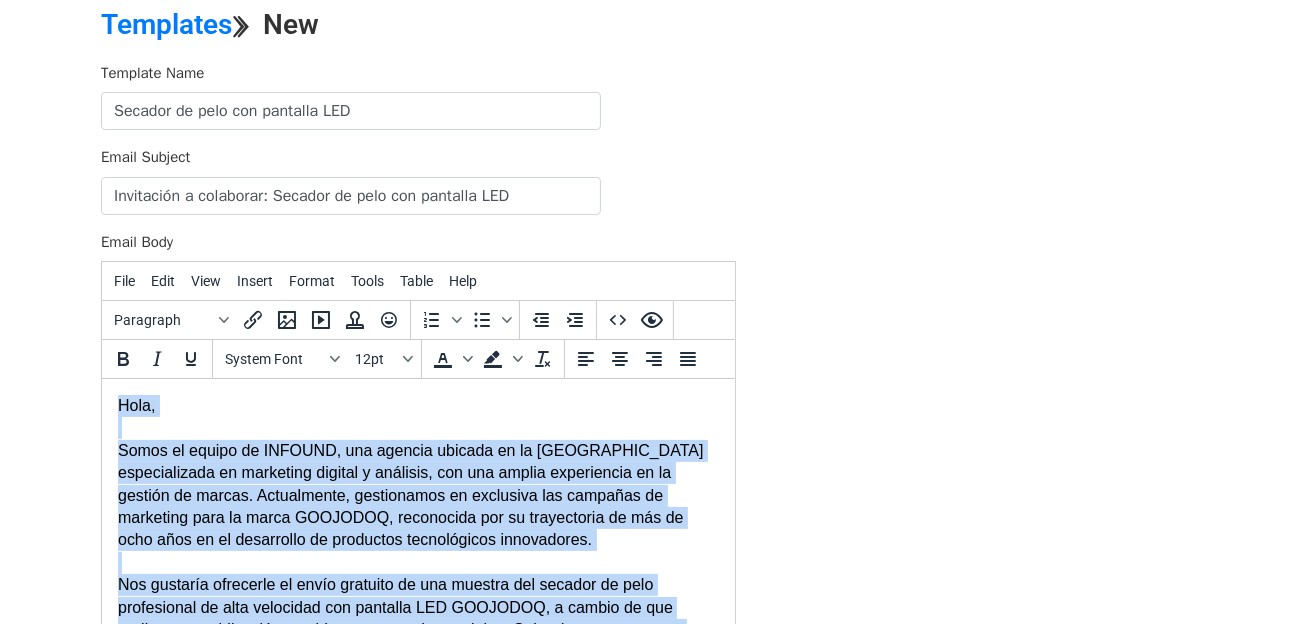 drag, startPoint x: 700, startPoint y: 417, endPoint x: 838, endPoint y: 788, distance: 395.83456 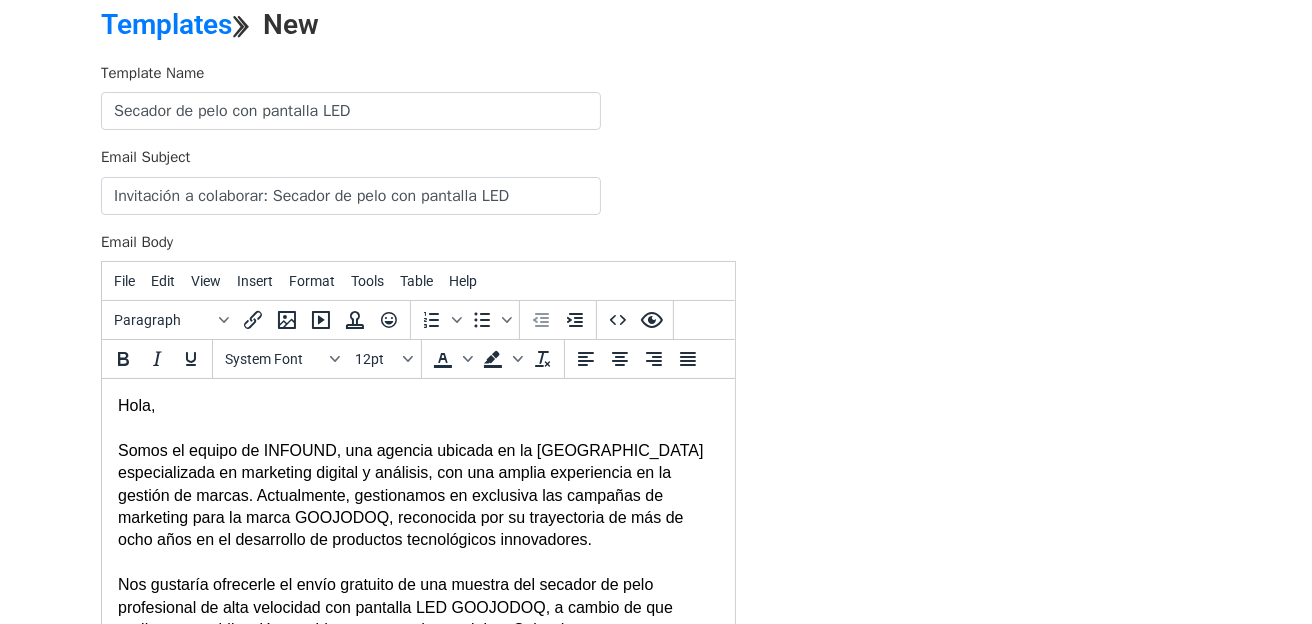 click on "Template Name
Secador de pelo con pantalla LED
Email Subject
Invitación a colaborar: Secador de pelo con pantalla LED
Email Body
File Edit View Insert Format Tools Table Help Paragraph To open the popup, press Shift+Enter To open the popup, press Shift+Enter System Font 12pt To open the popup, press Shift+Enter To open the popup, press Shift+Enter div 410 words Powered by Tiny
Save" at bounding box center (656, 414) 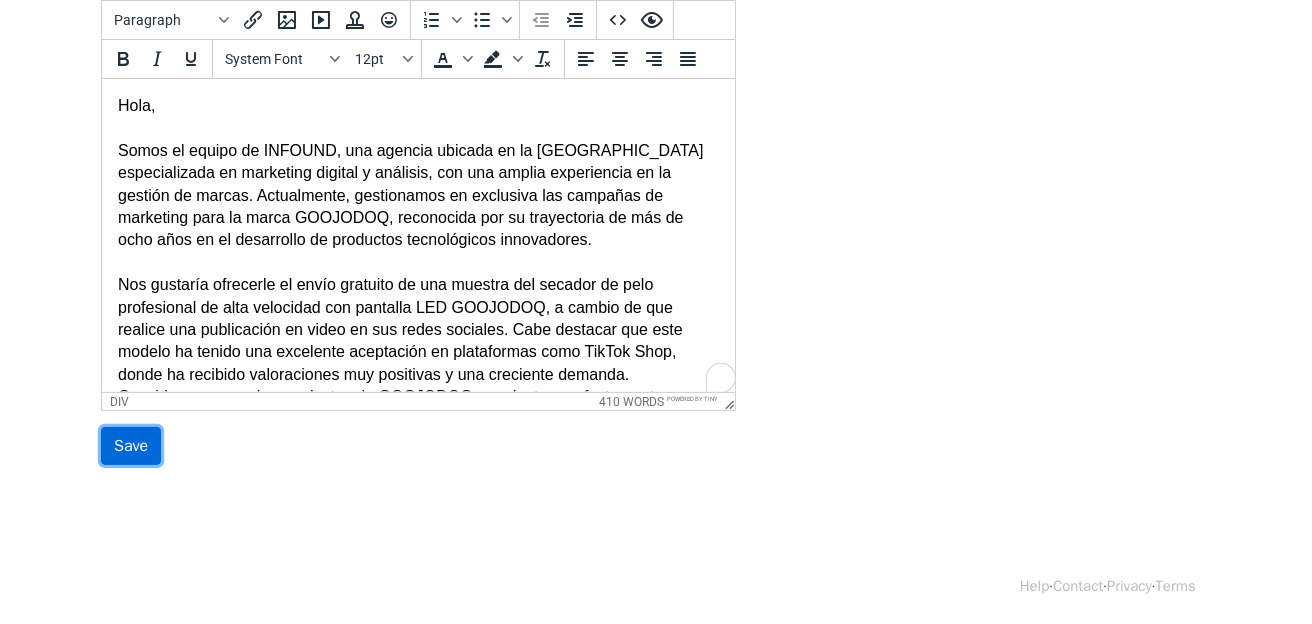 click on "Save" at bounding box center [131, 446] 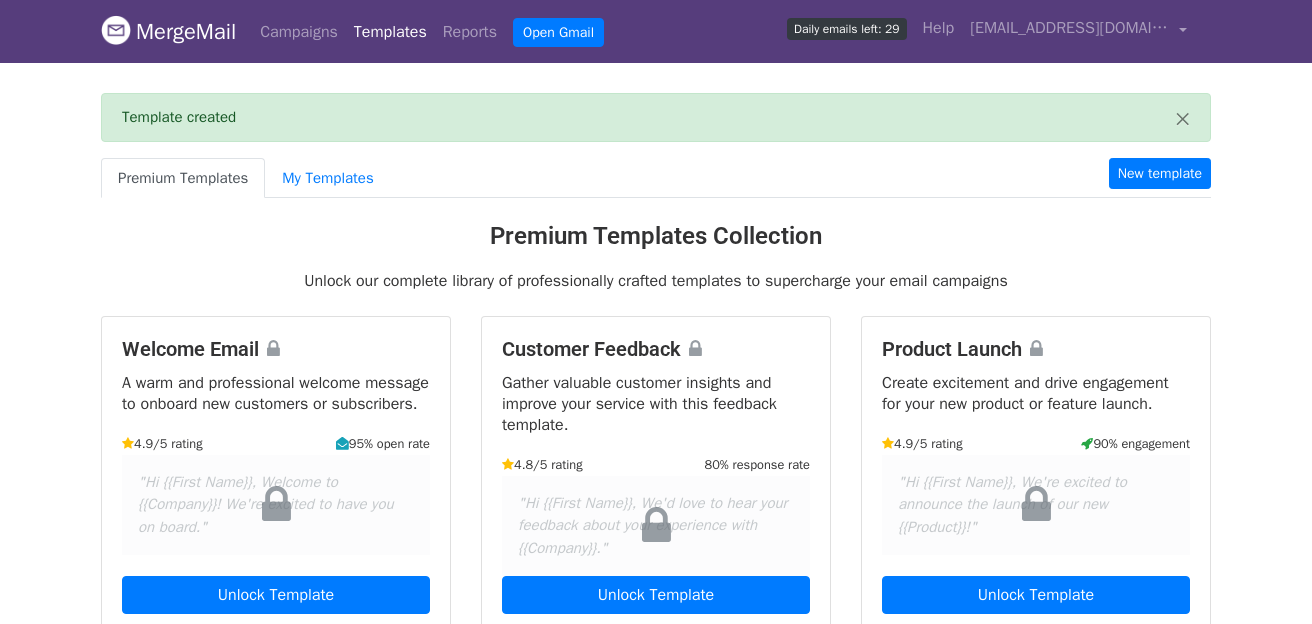 scroll, scrollTop: 0, scrollLeft: 0, axis: both 